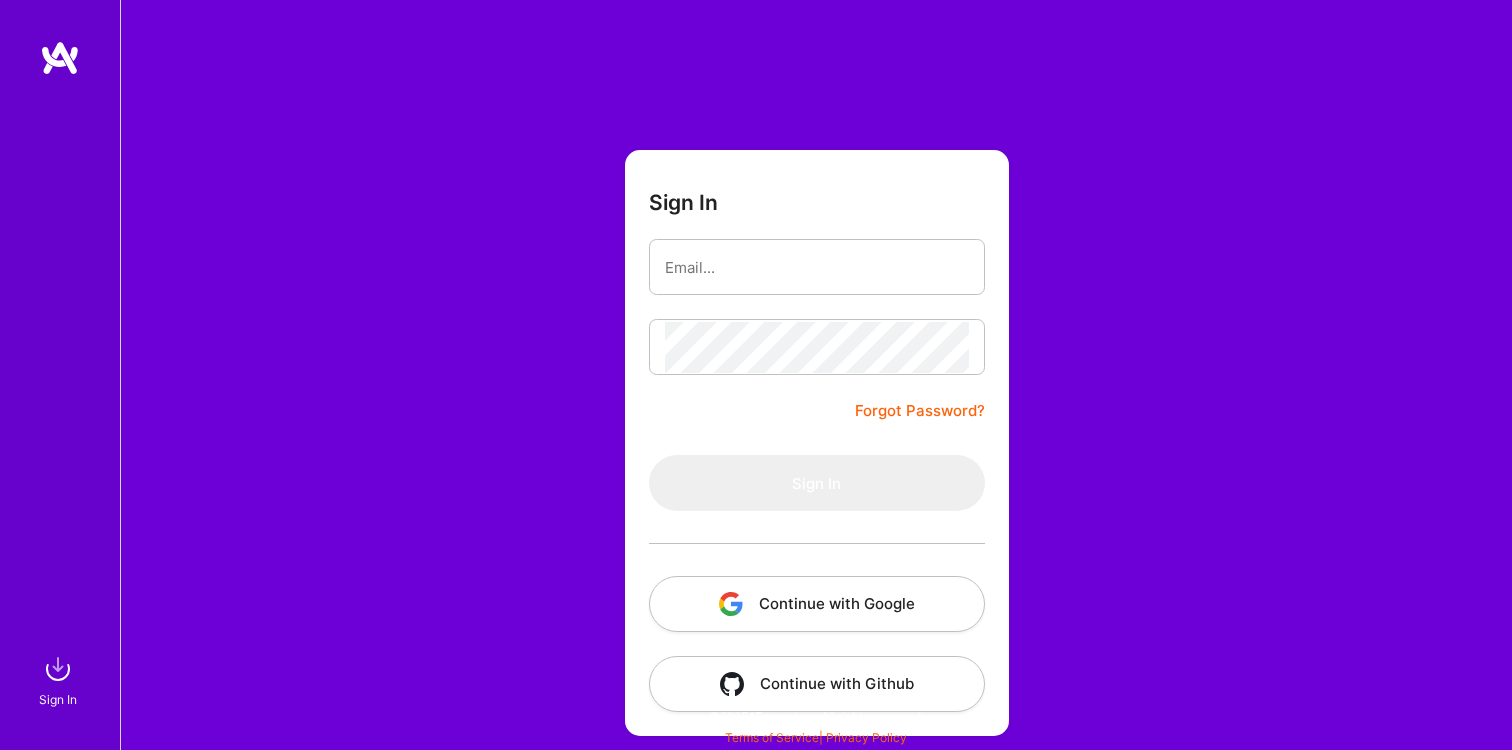scroll, scrollTop: 0, scrollLeft: 0, axis: both 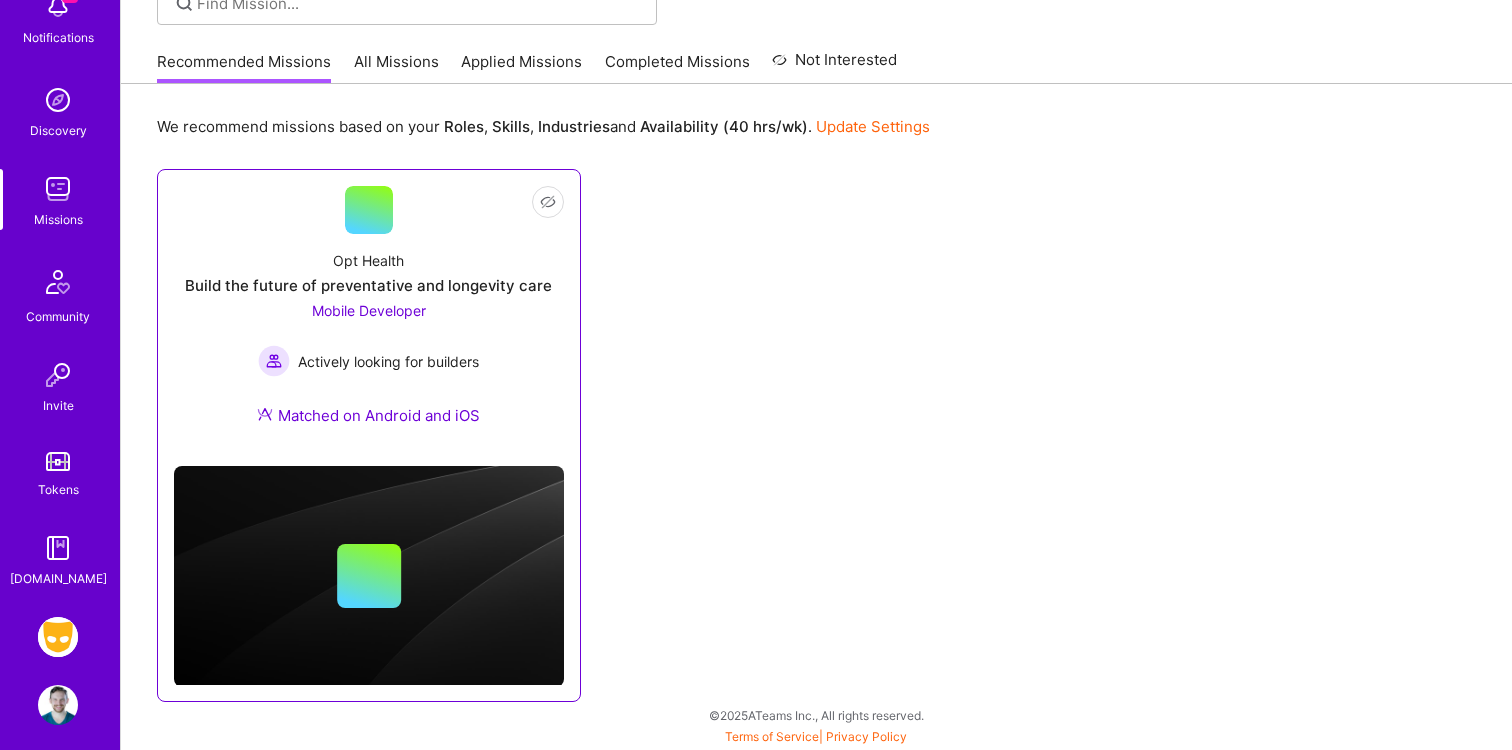 click on "Mobile Developer   Actively looking for builders" at bounding box center [368, 338] 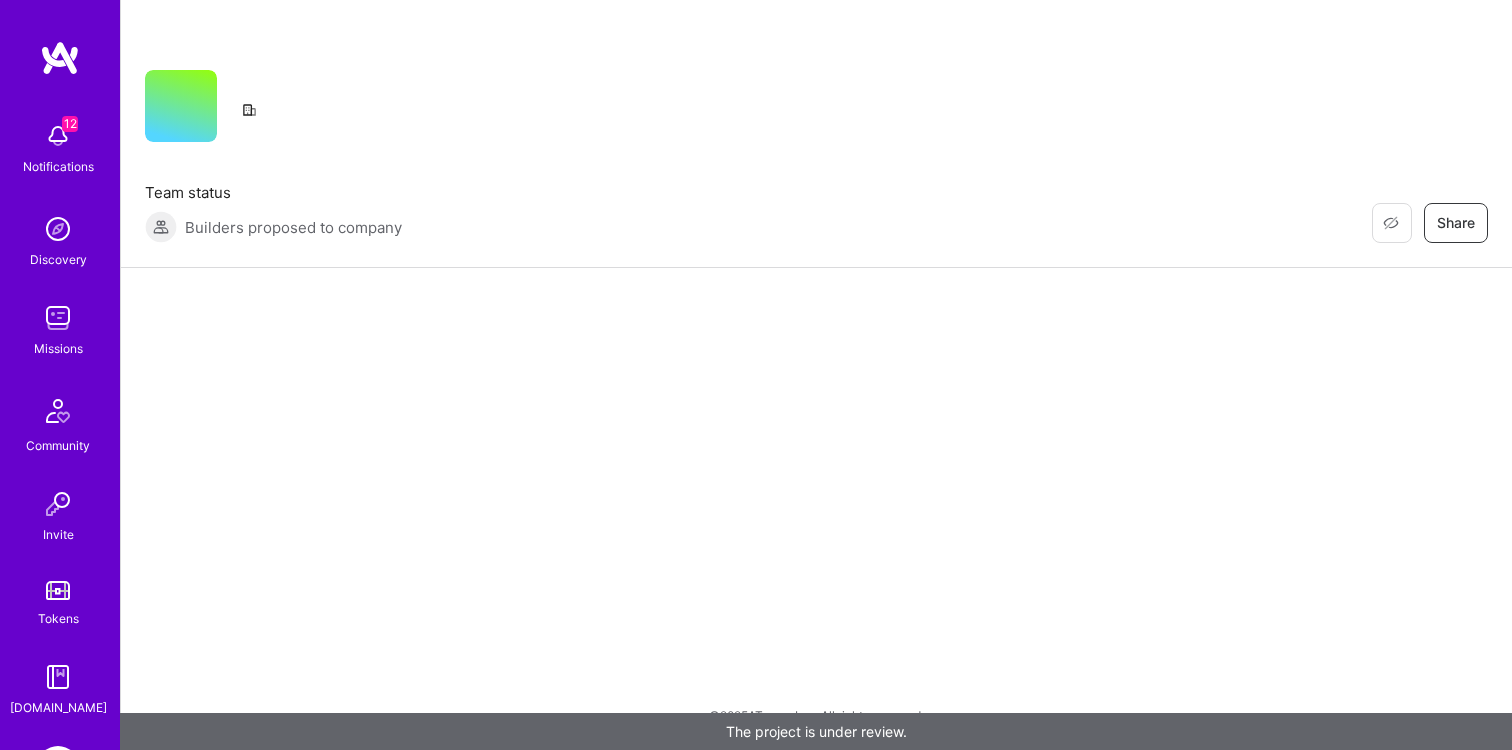 scroll, scrollTop: 0, scrollLeft: 0, axis: both 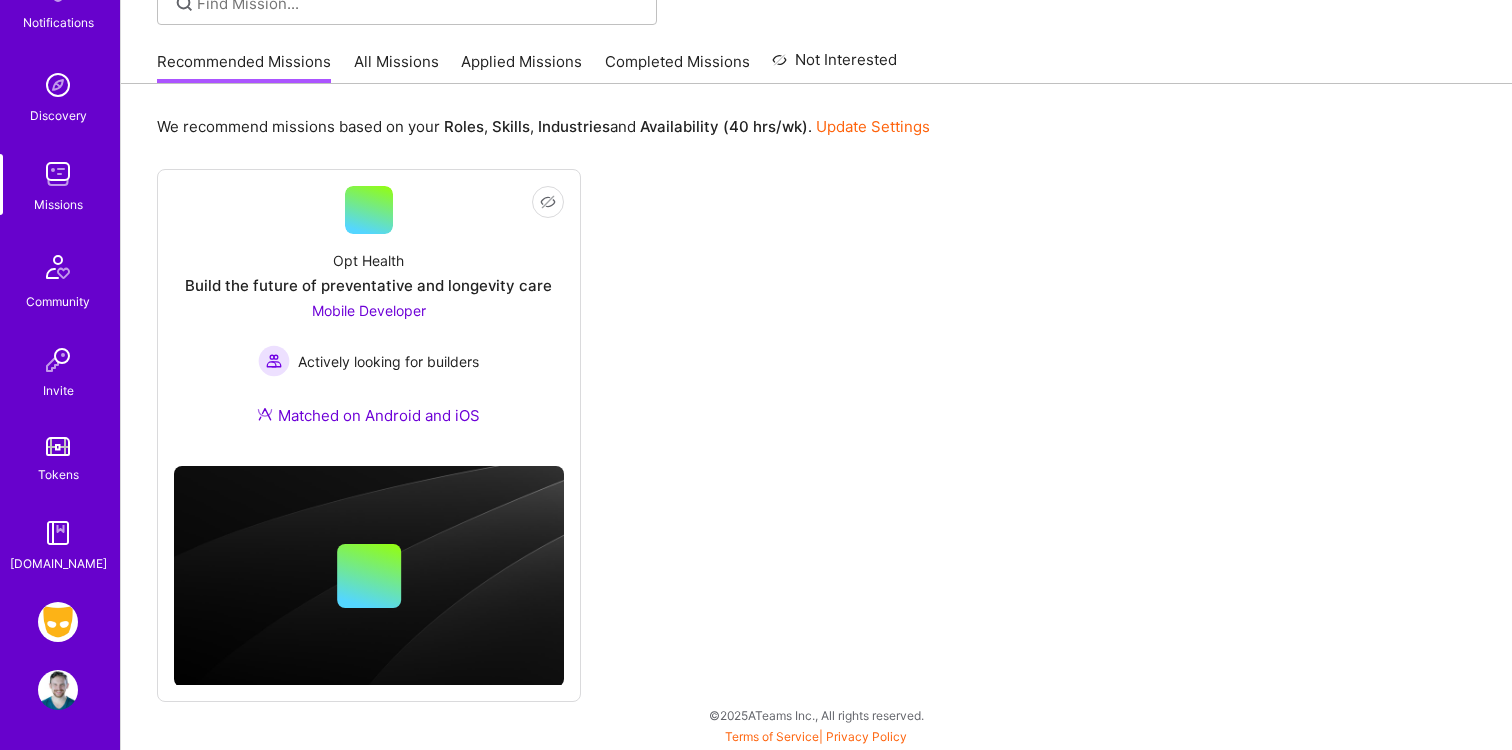 click at bounding box center [58, 622] 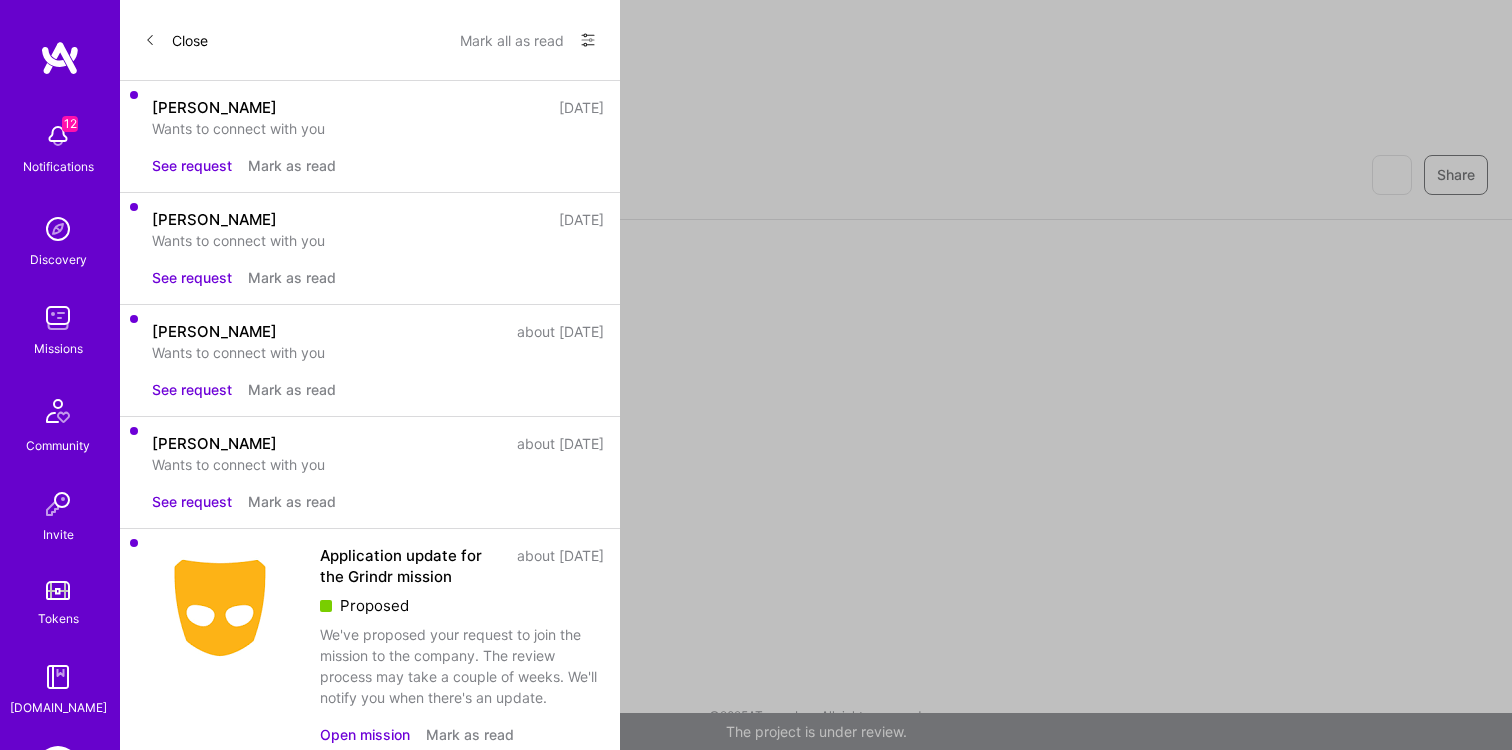 scroll, scrollTop: 0, scrollLeft: 0, axis: both 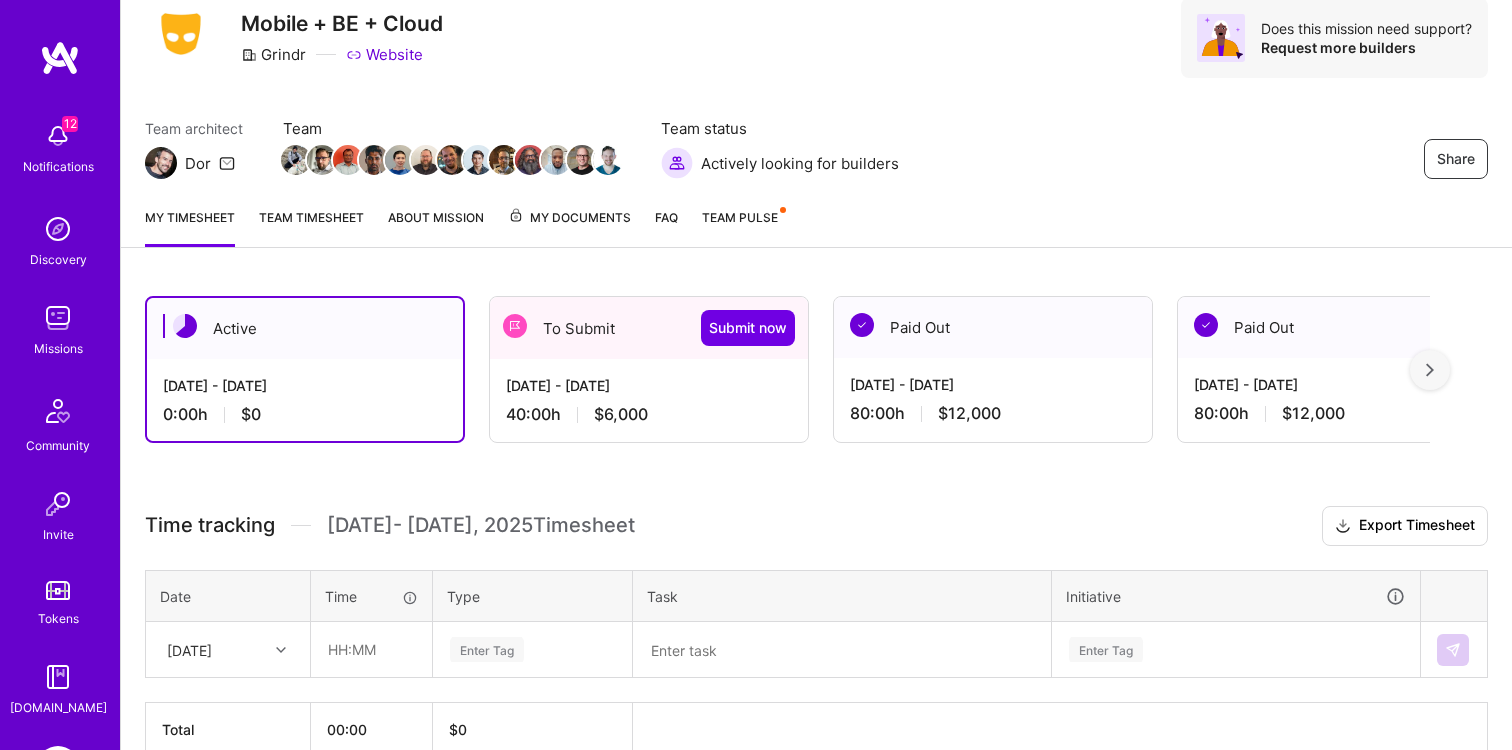 click on "$6,000" at bounding box center [621, 414] 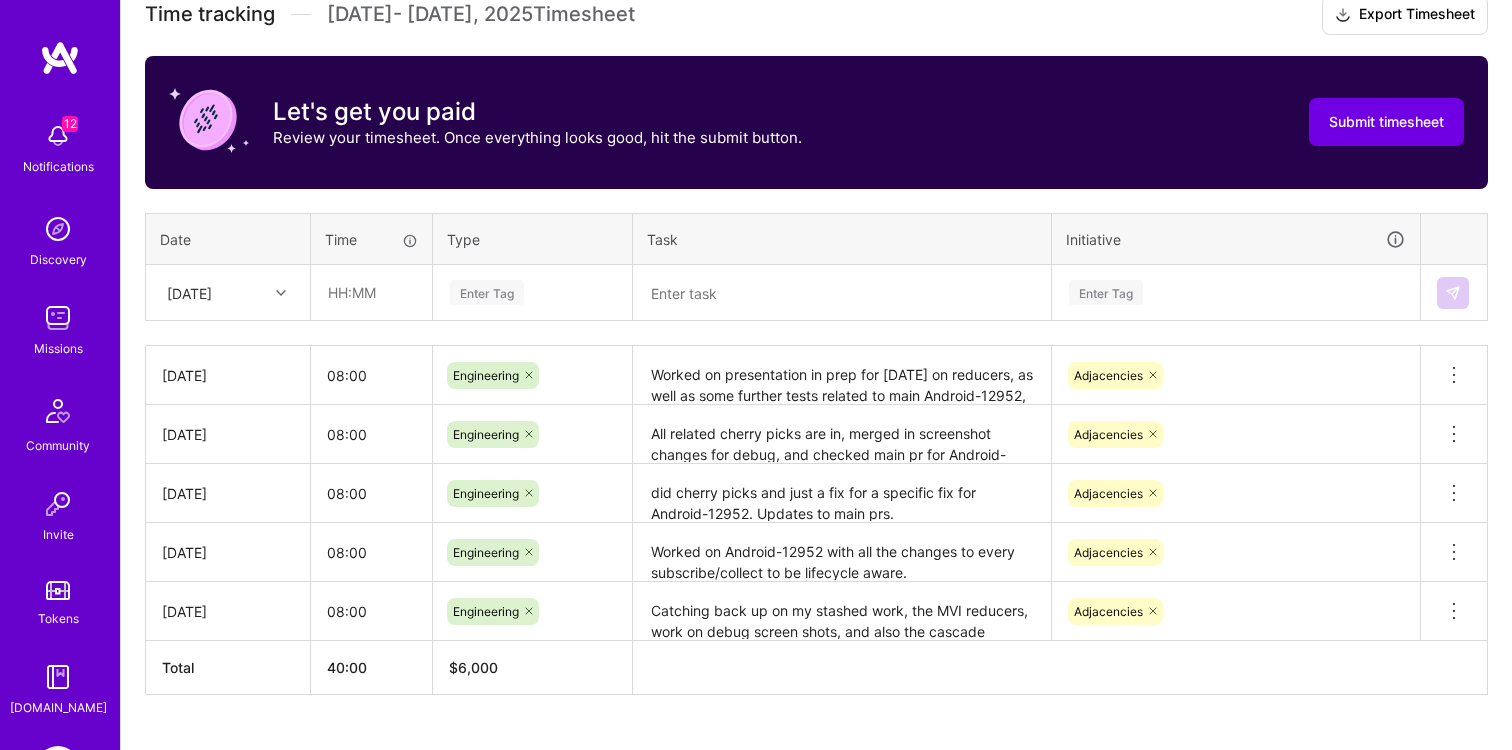 scroll, scrollTop: 626, scrollLeft: 0, axis: vertical 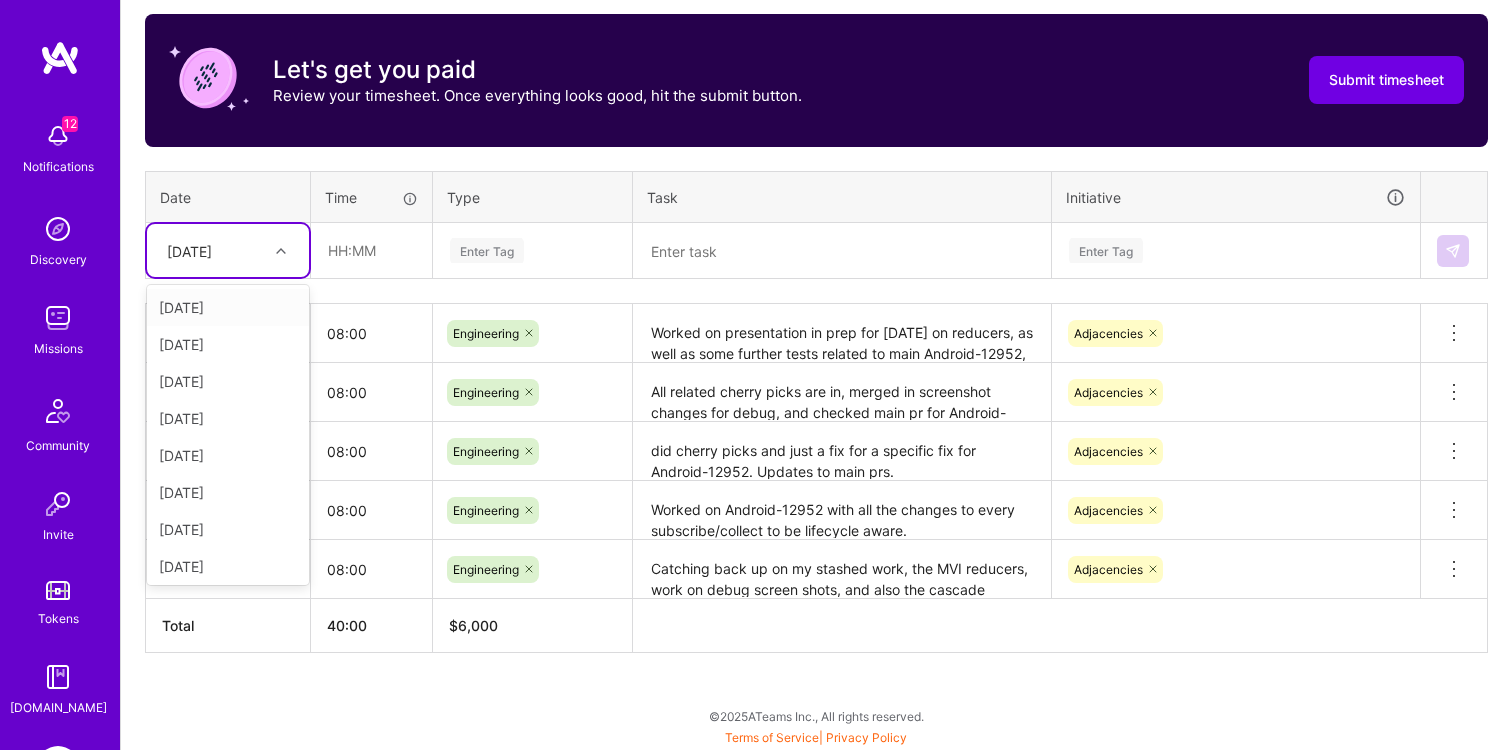 click on "[DATE]" at bounding box center [189, 250] 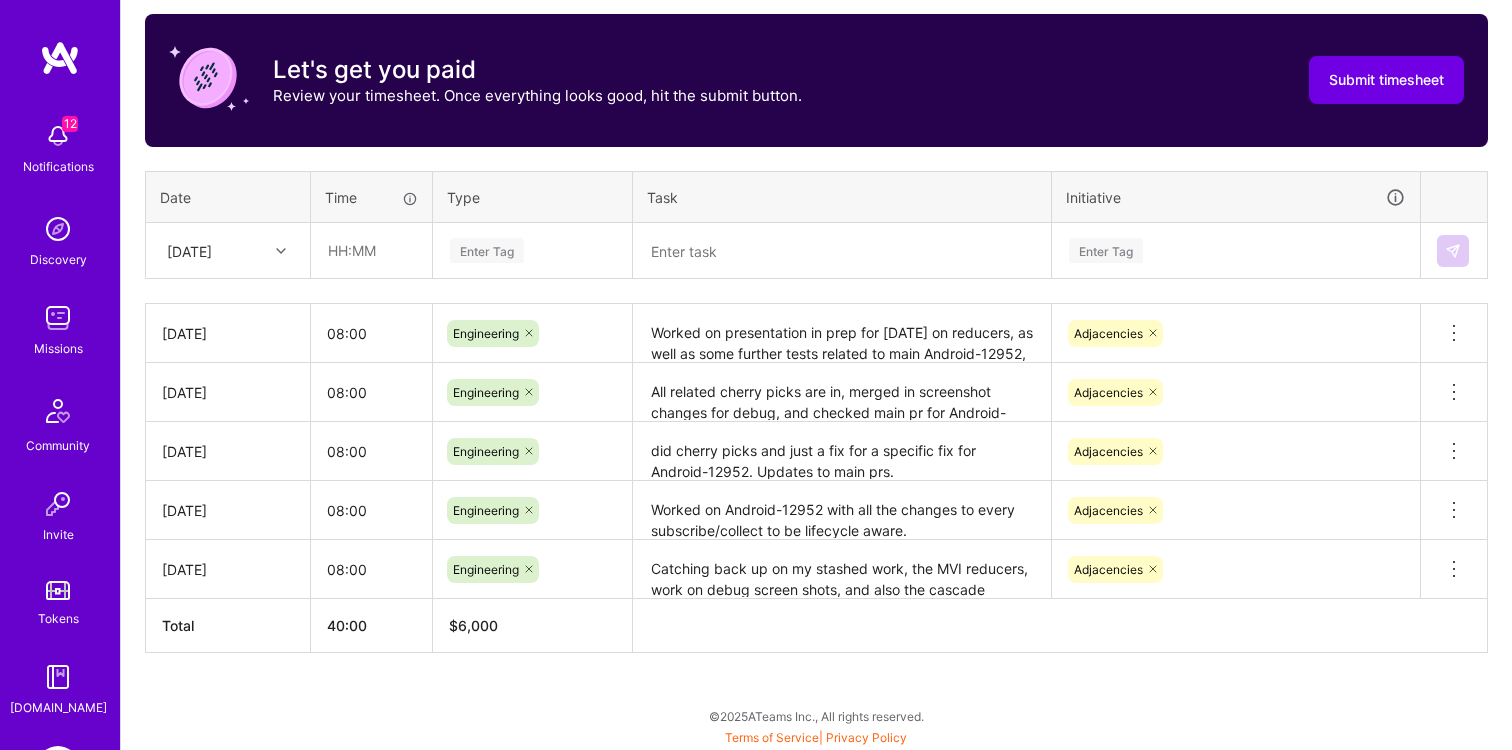 click on "Date" at bounding box center [228, 197] 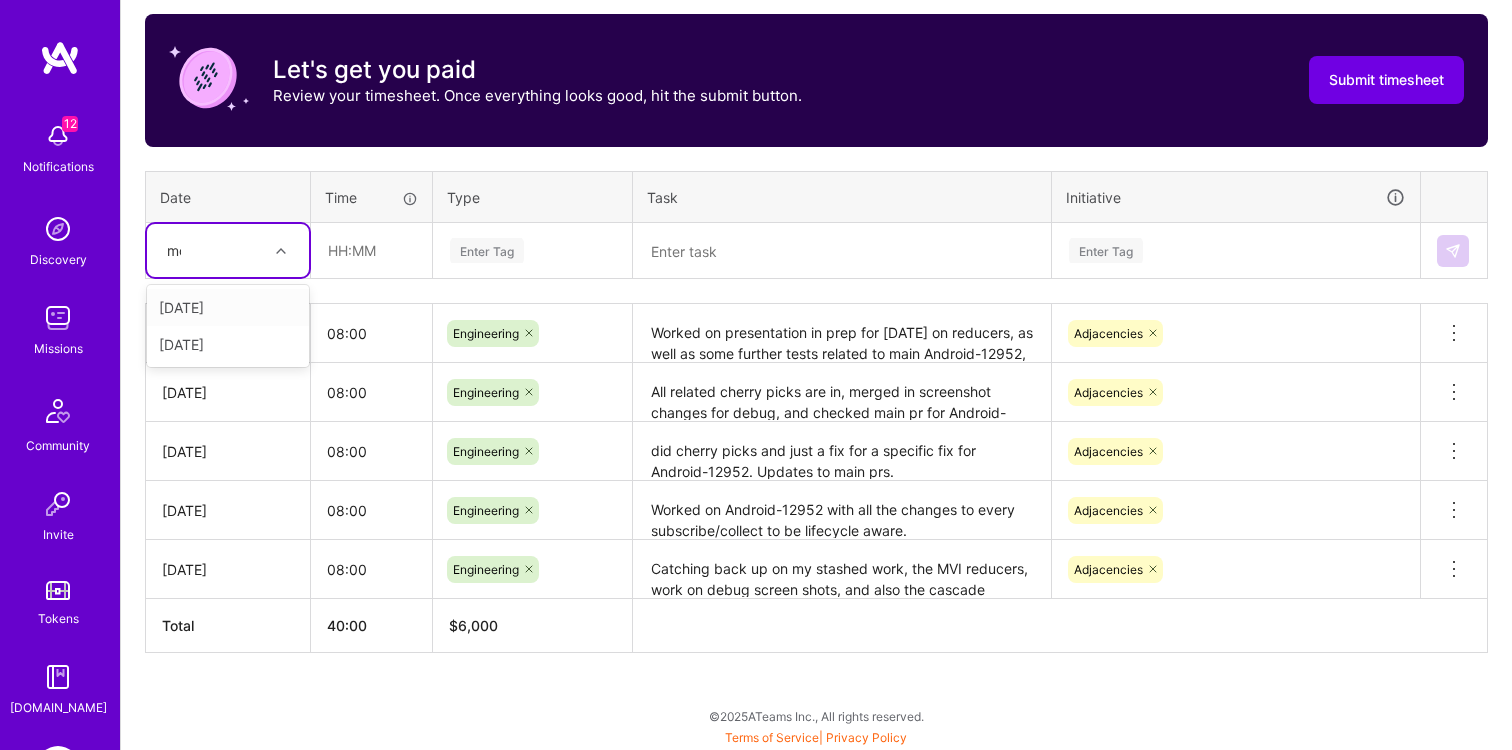 type on "mon" 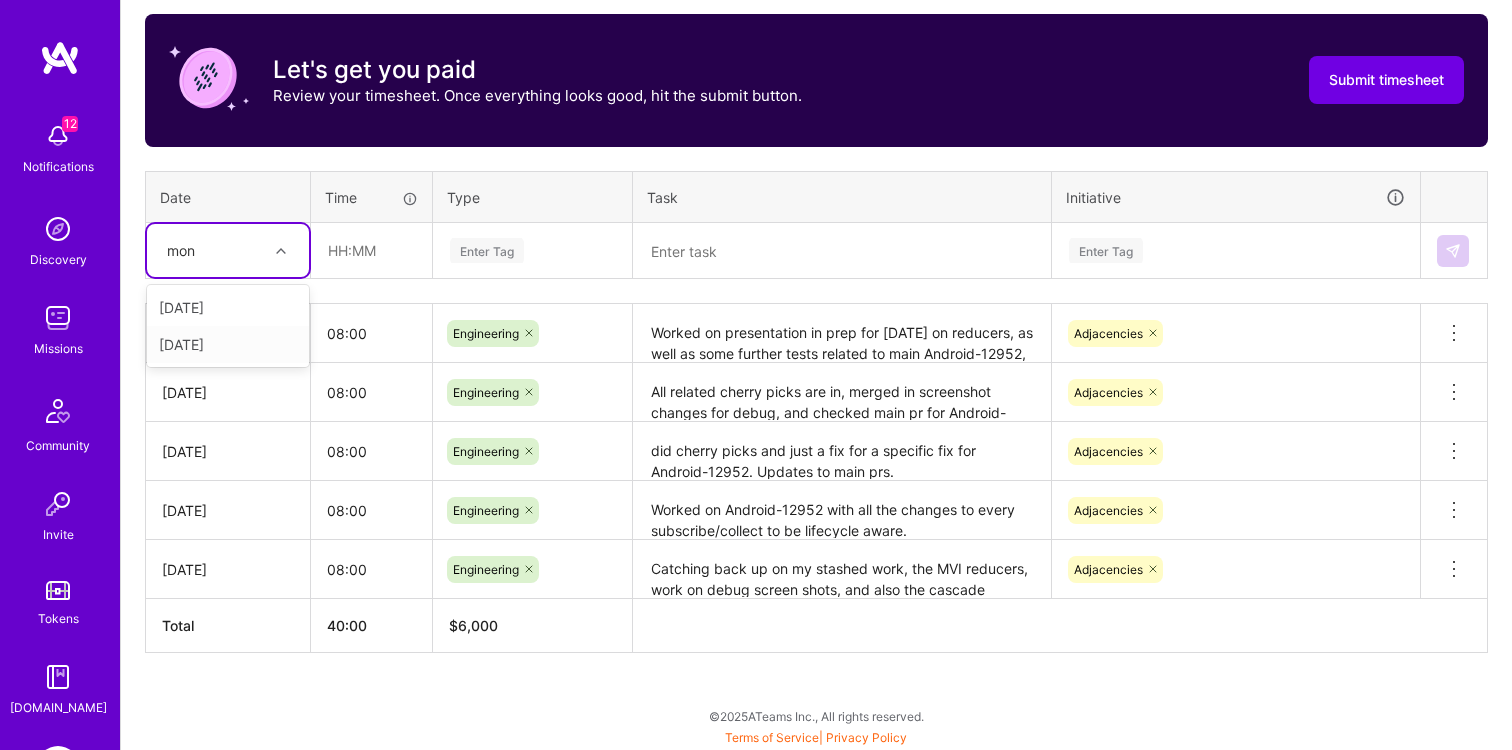 click on "[DATE]" at bounding box center (228, 344) 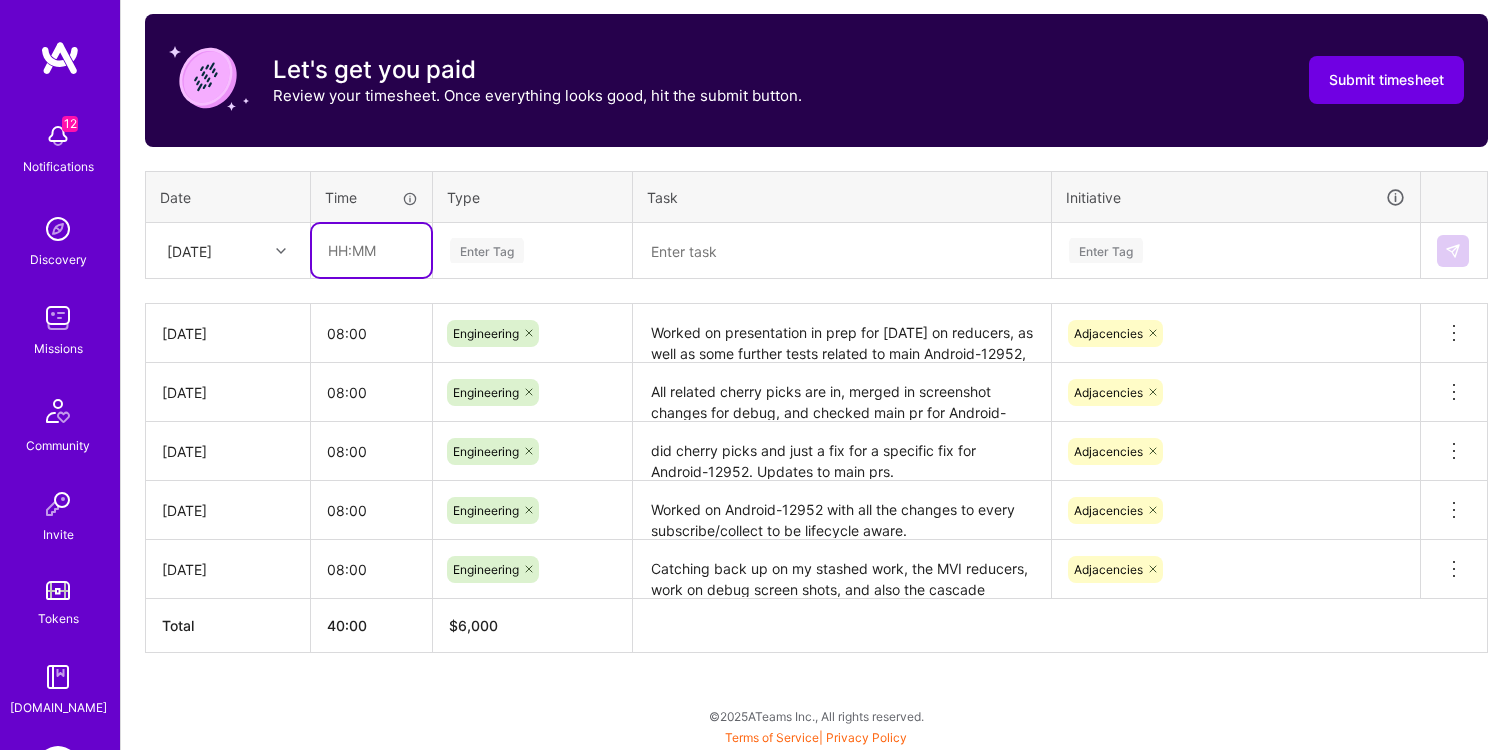 click at bounding box center [371, 250] 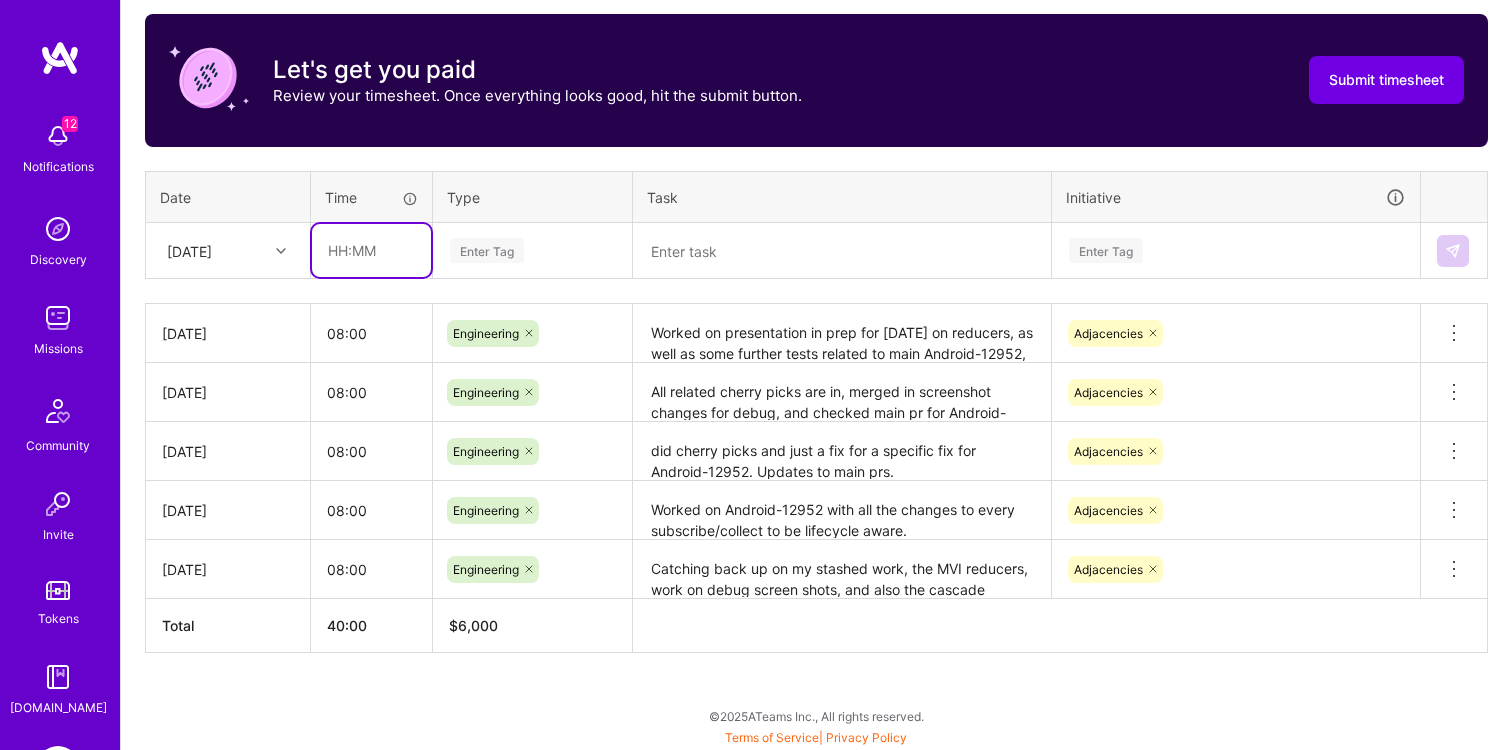 type on "1" 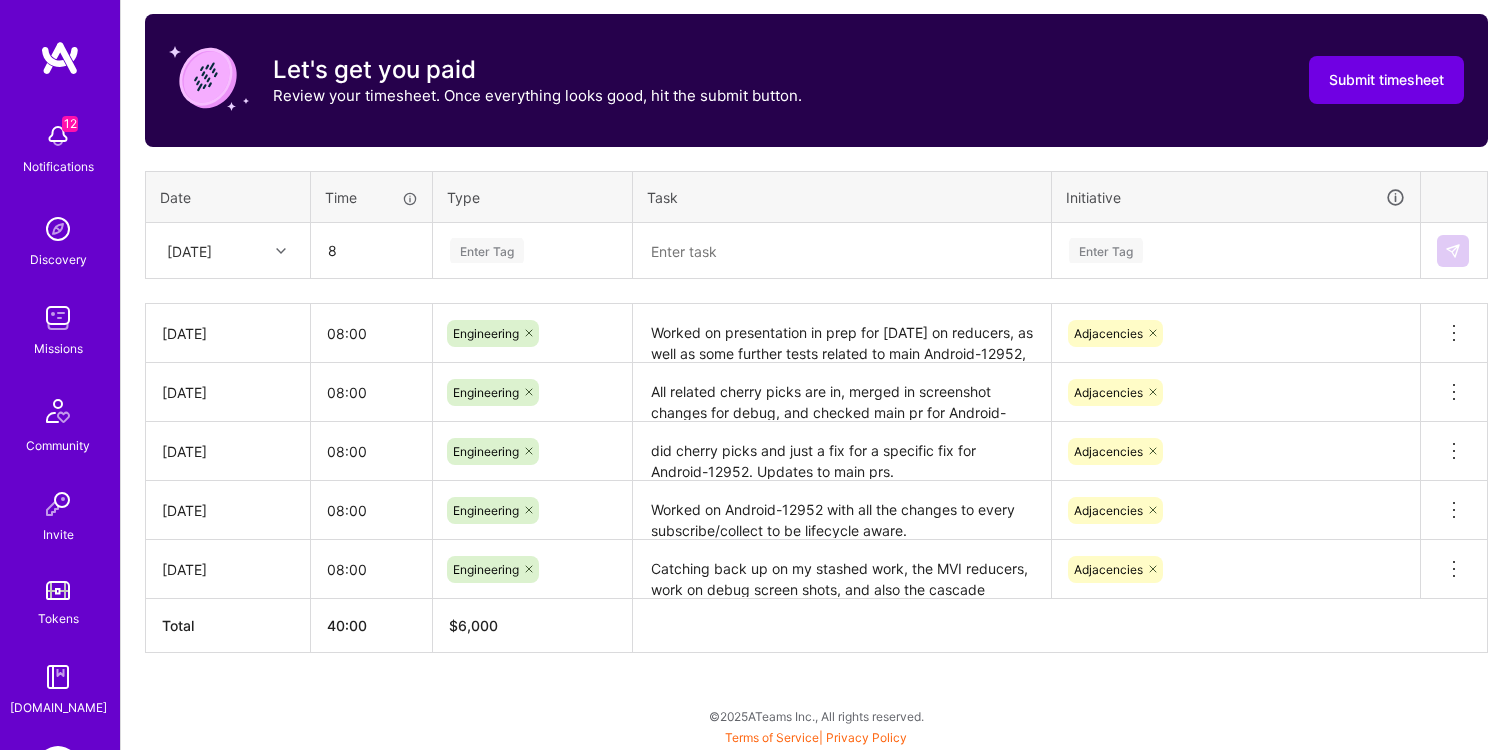 type on "08:00" 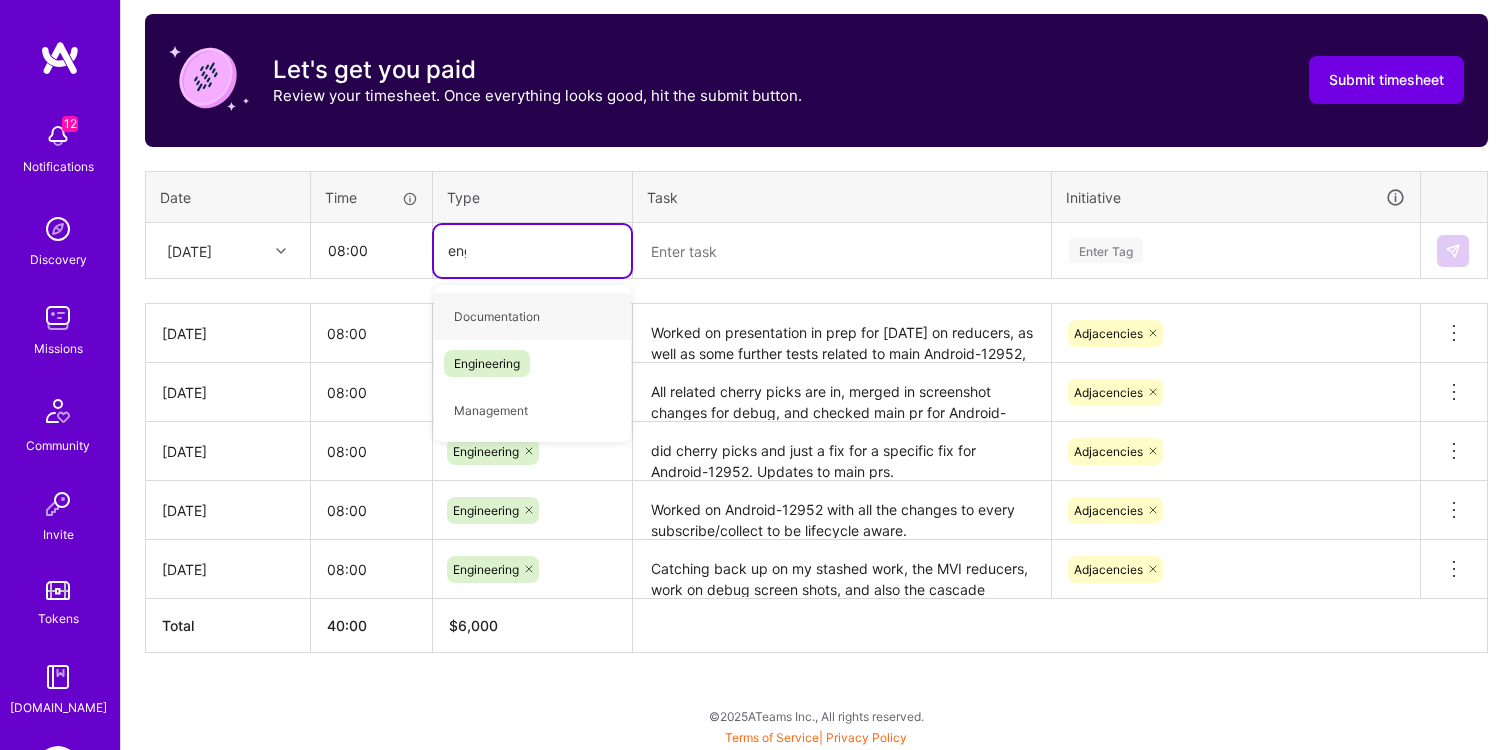 type on "engi" 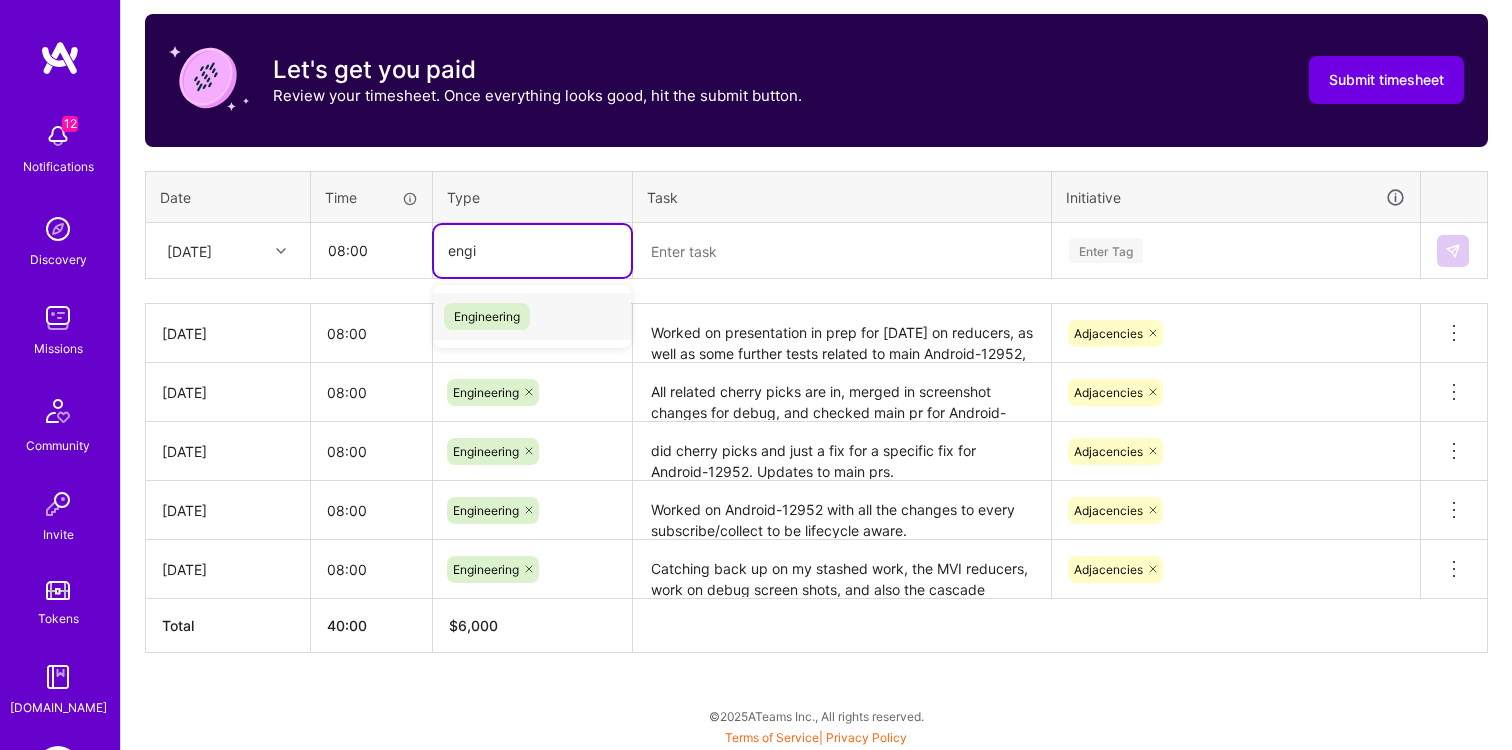 type 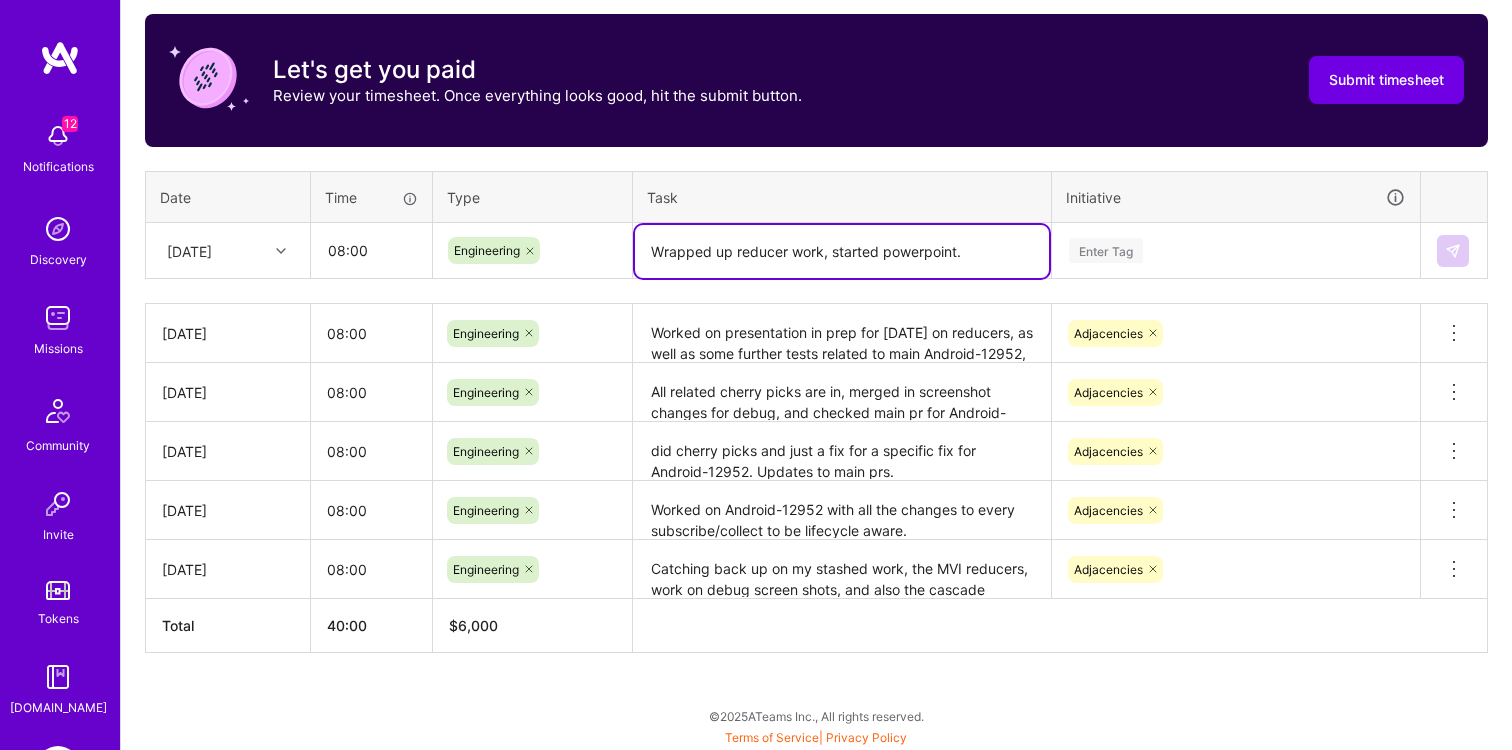 type on "Wrapped up reducer work, started powerpoint." 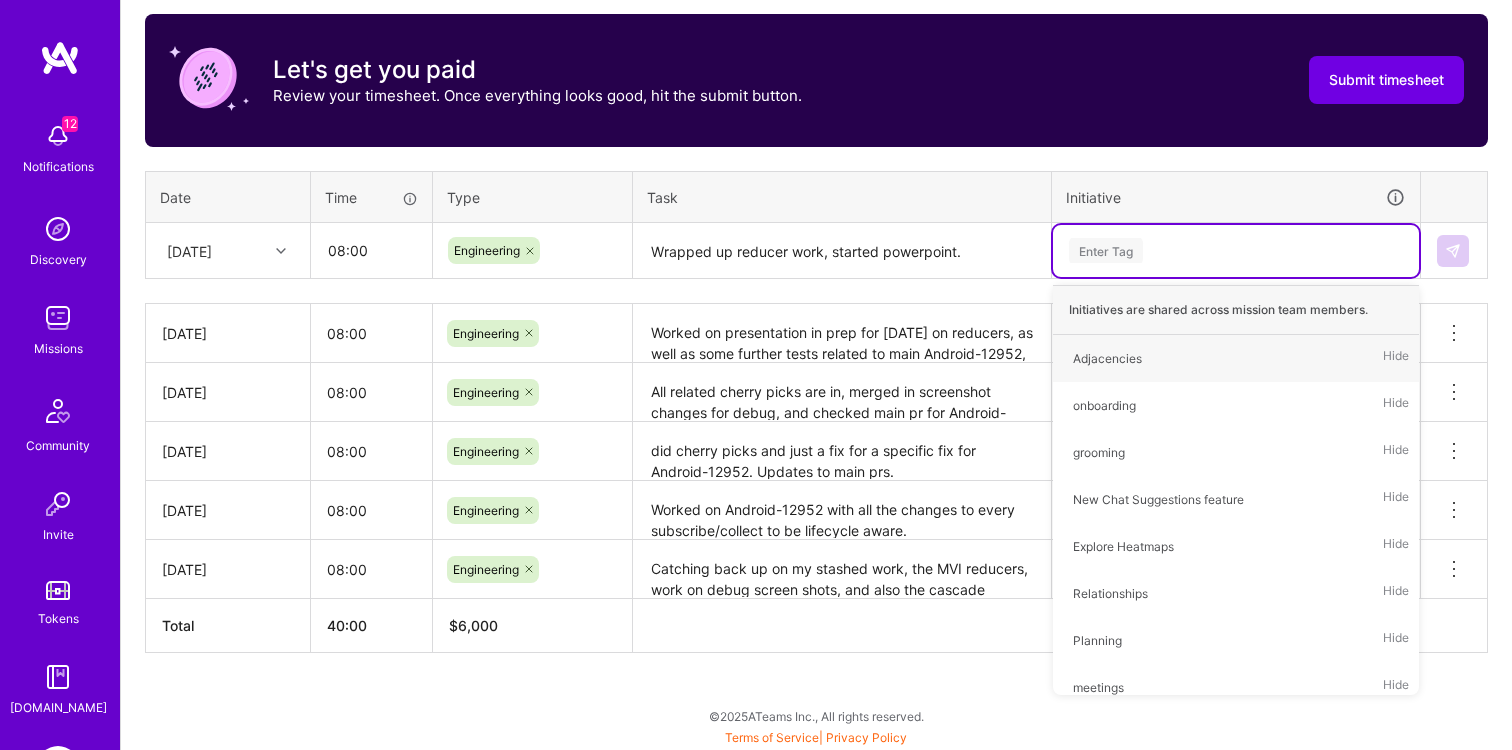 type on "e" 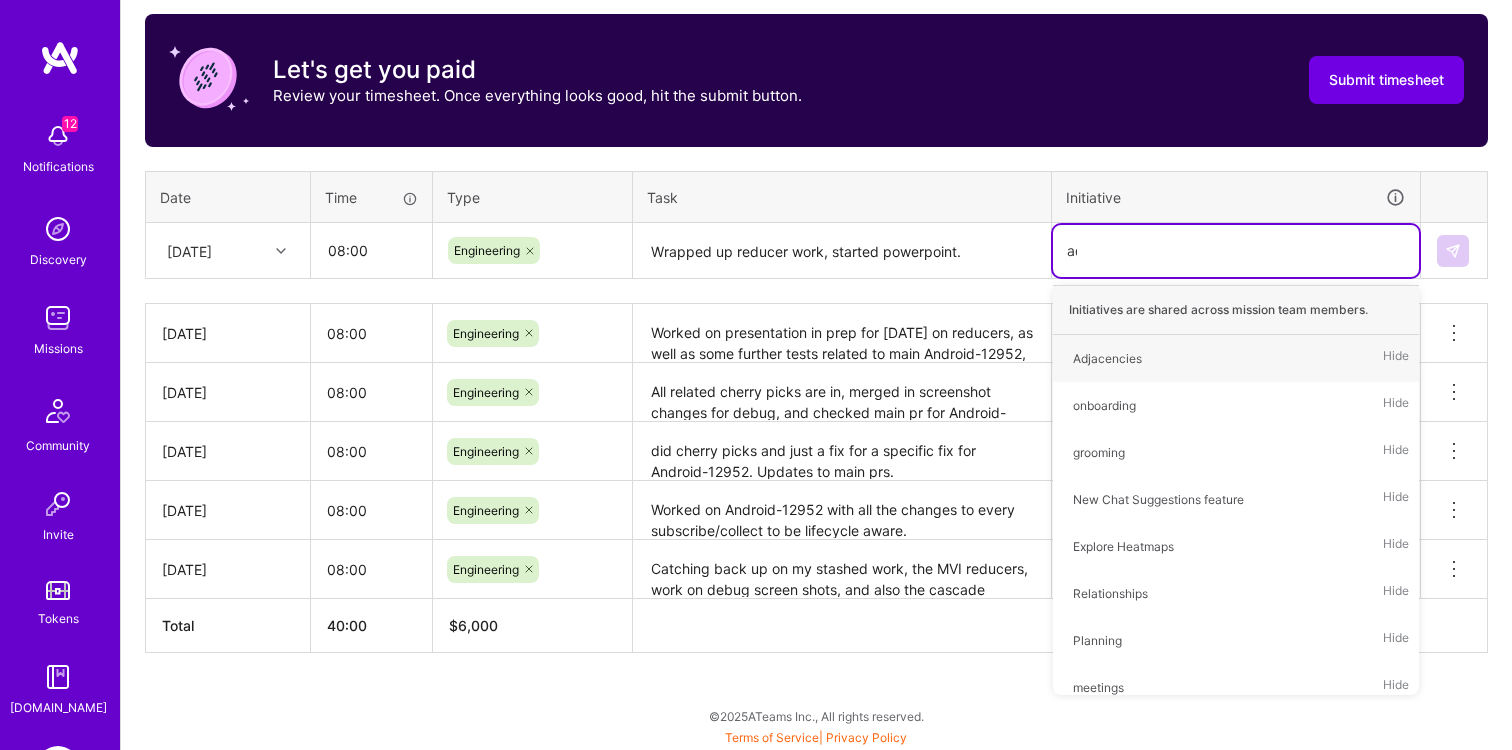 type on "adj" 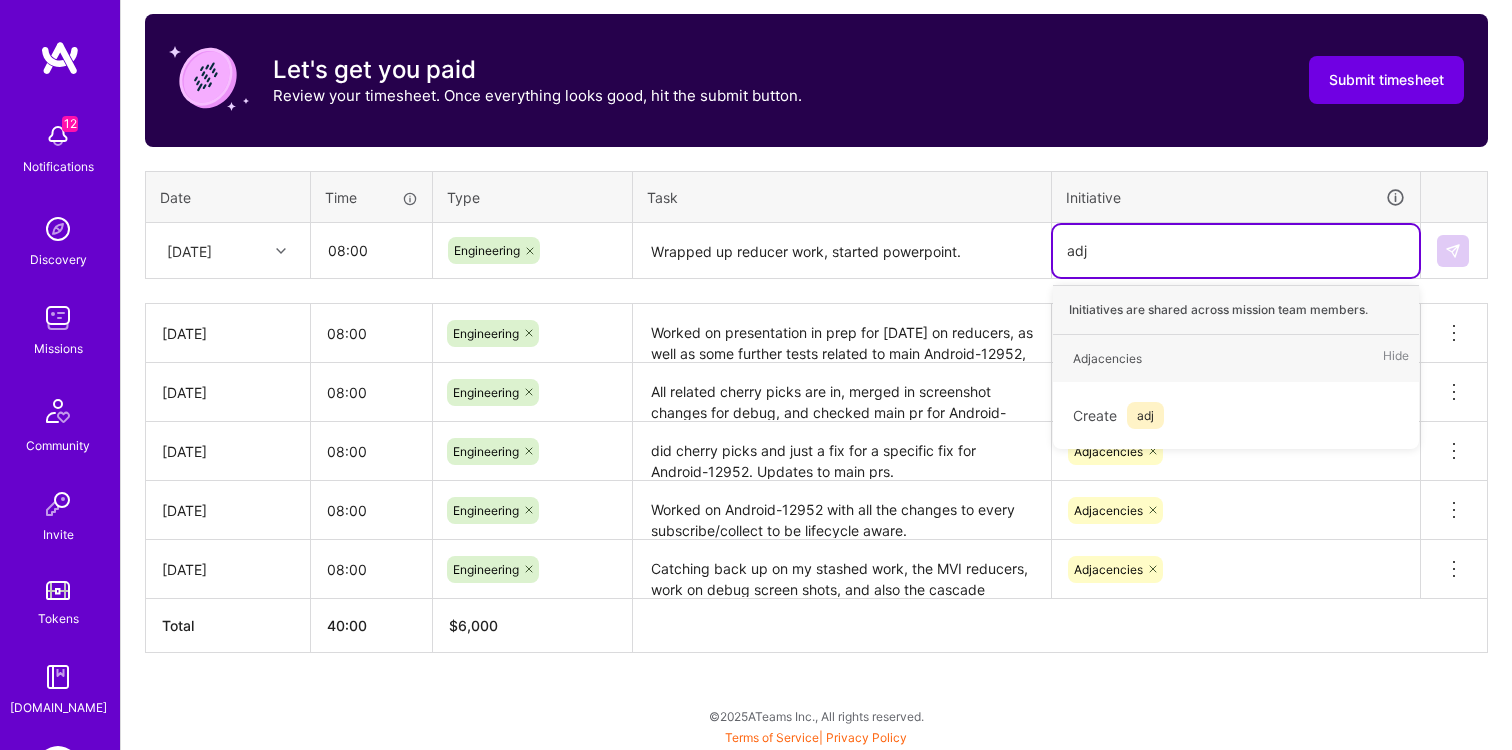 type 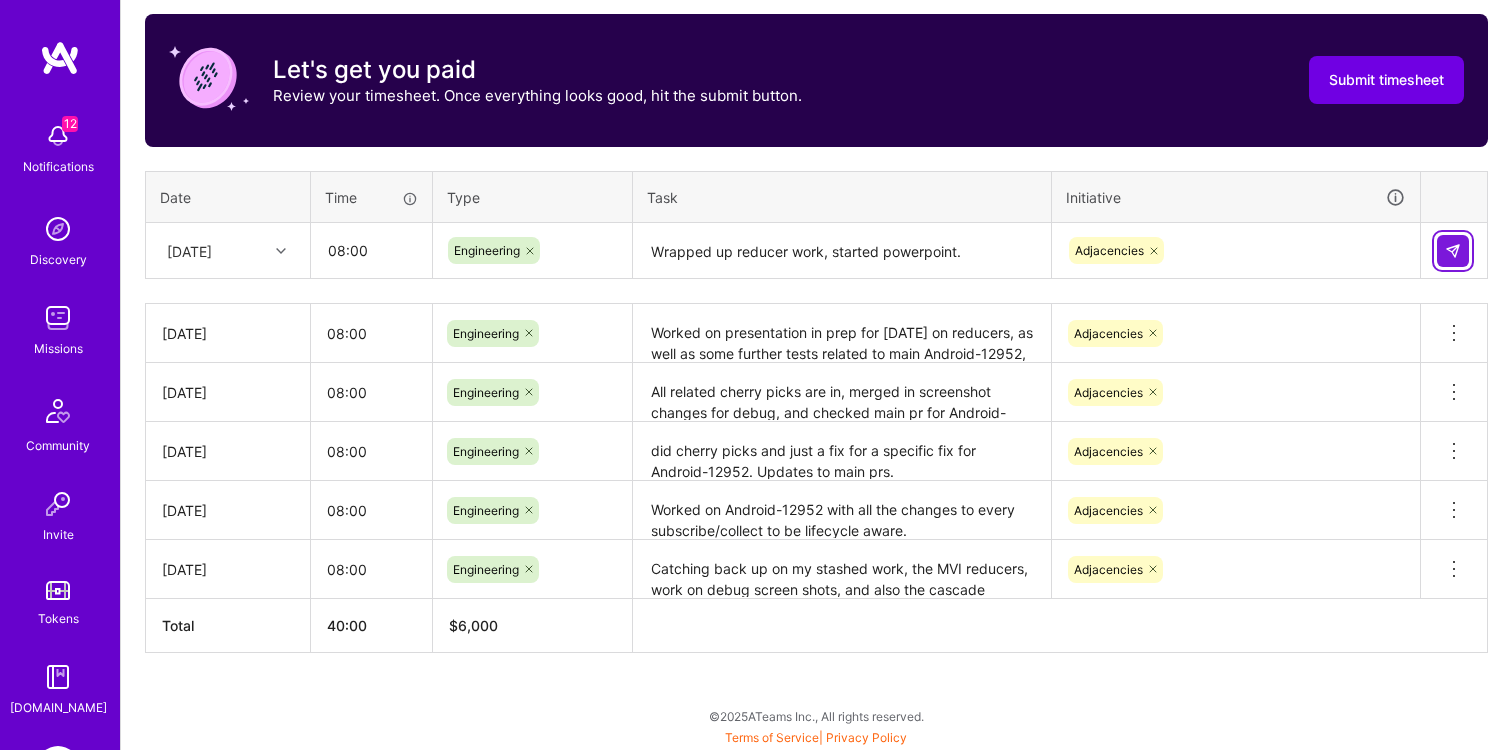type 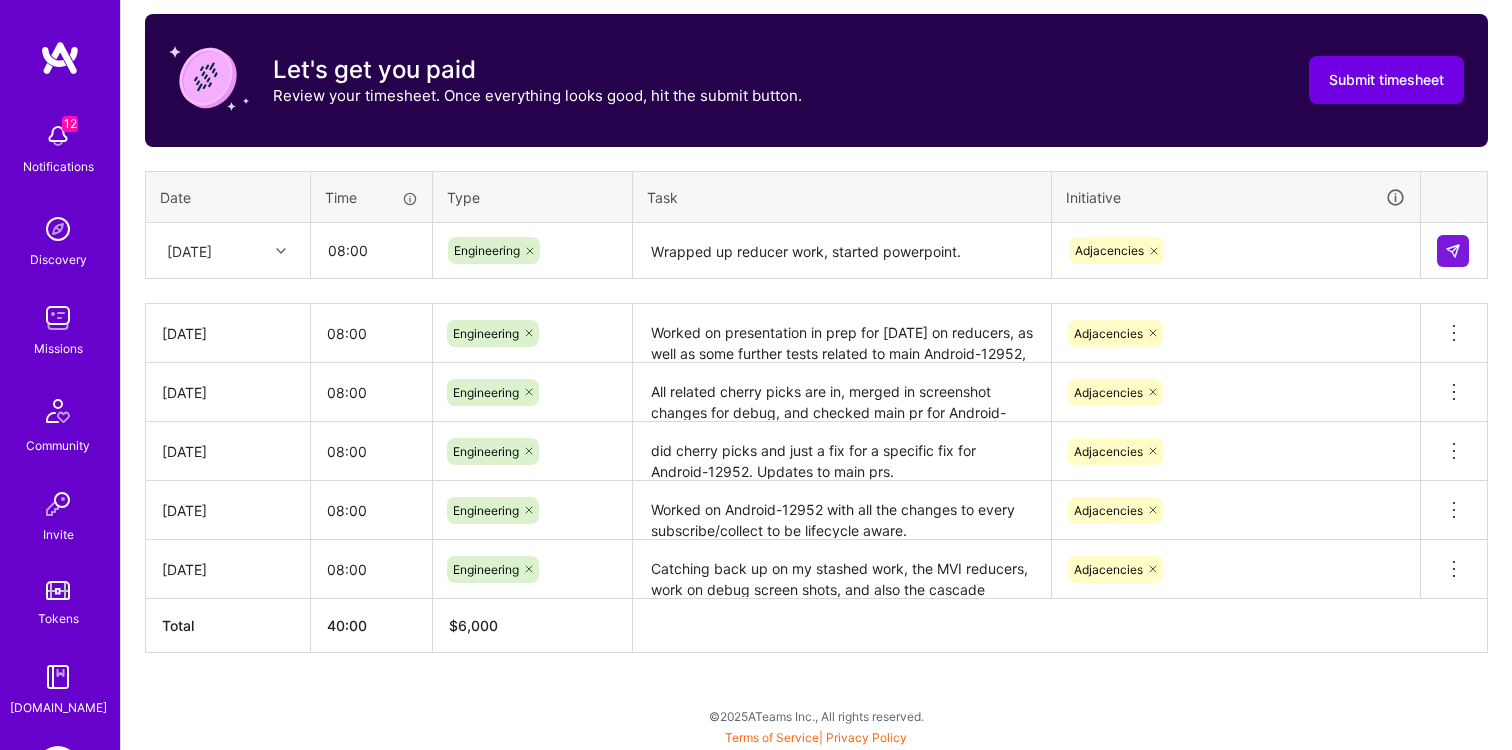 type 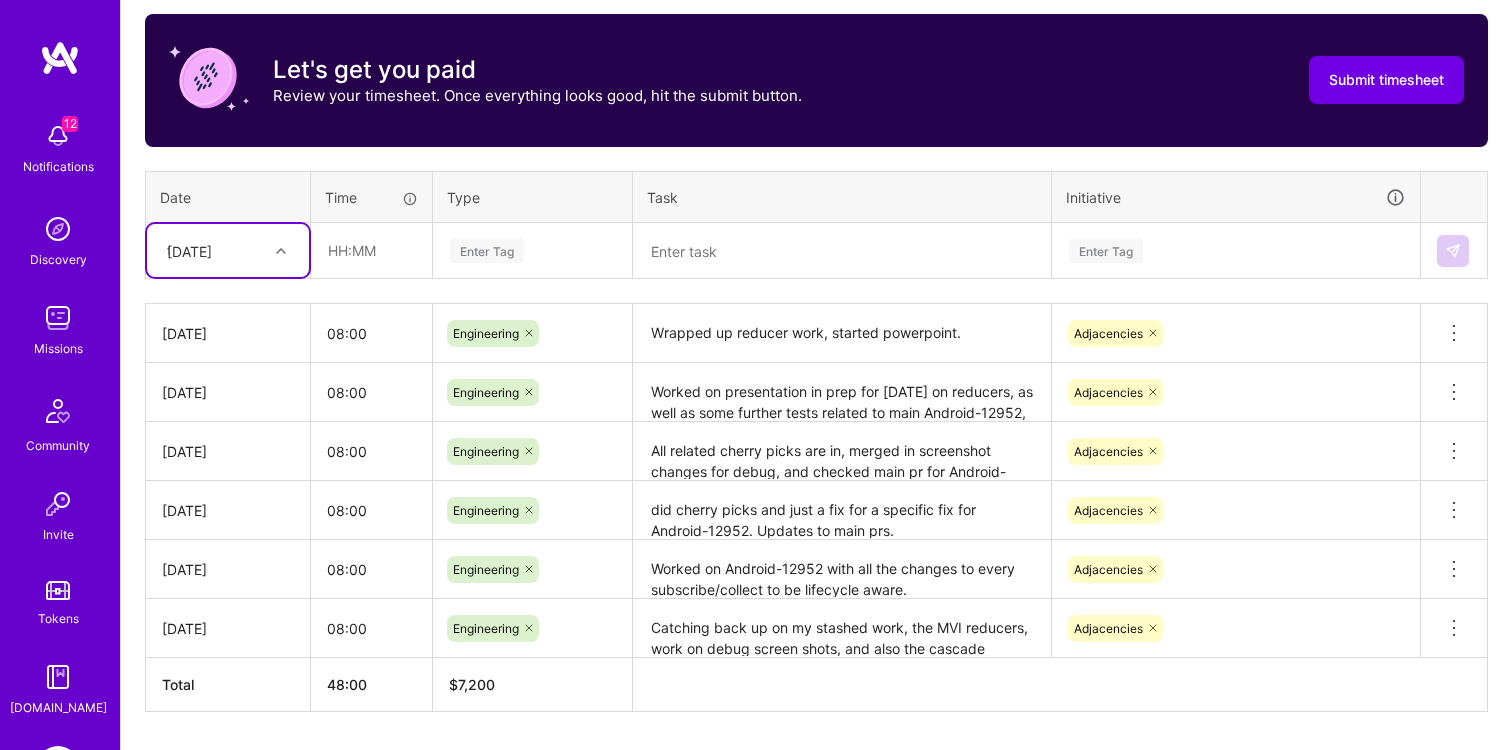 type on "tue" 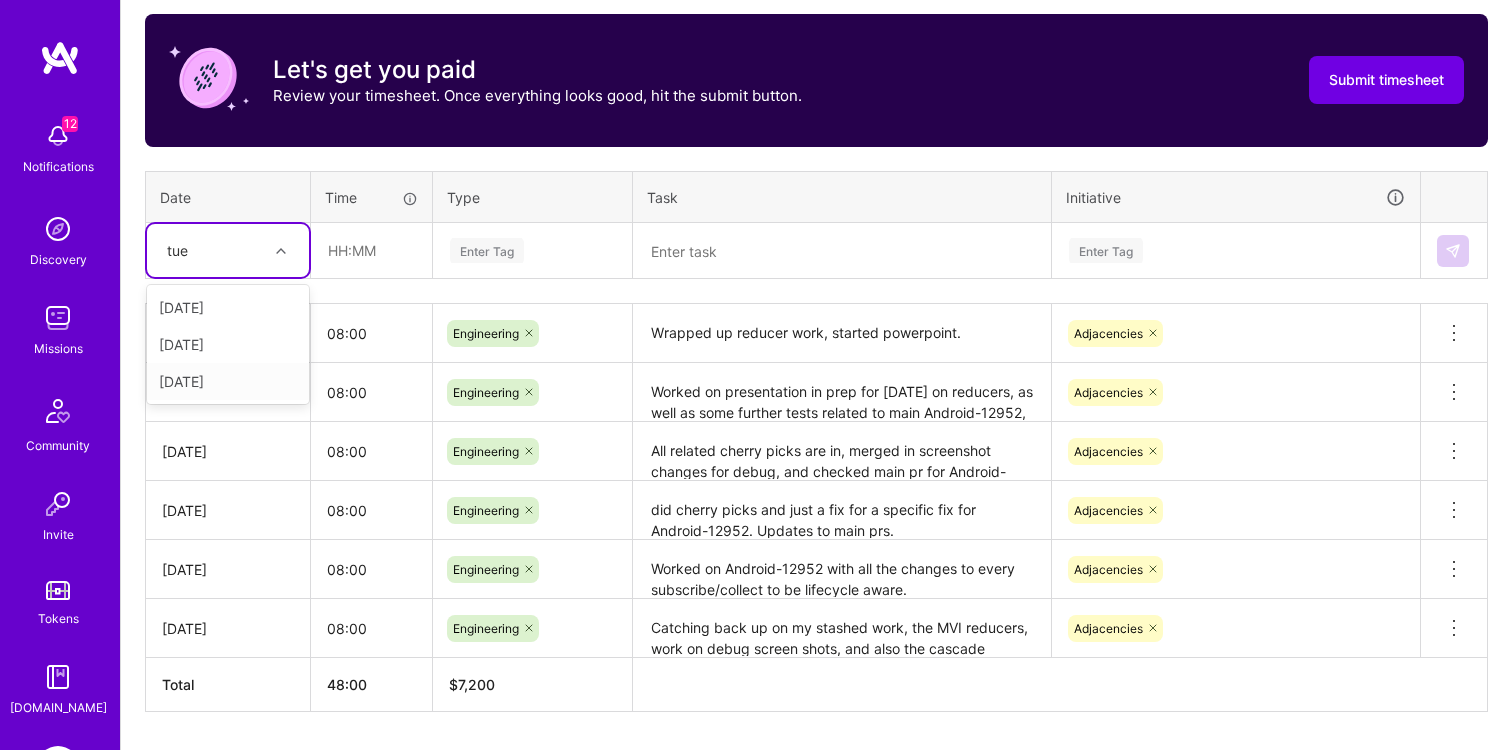 type 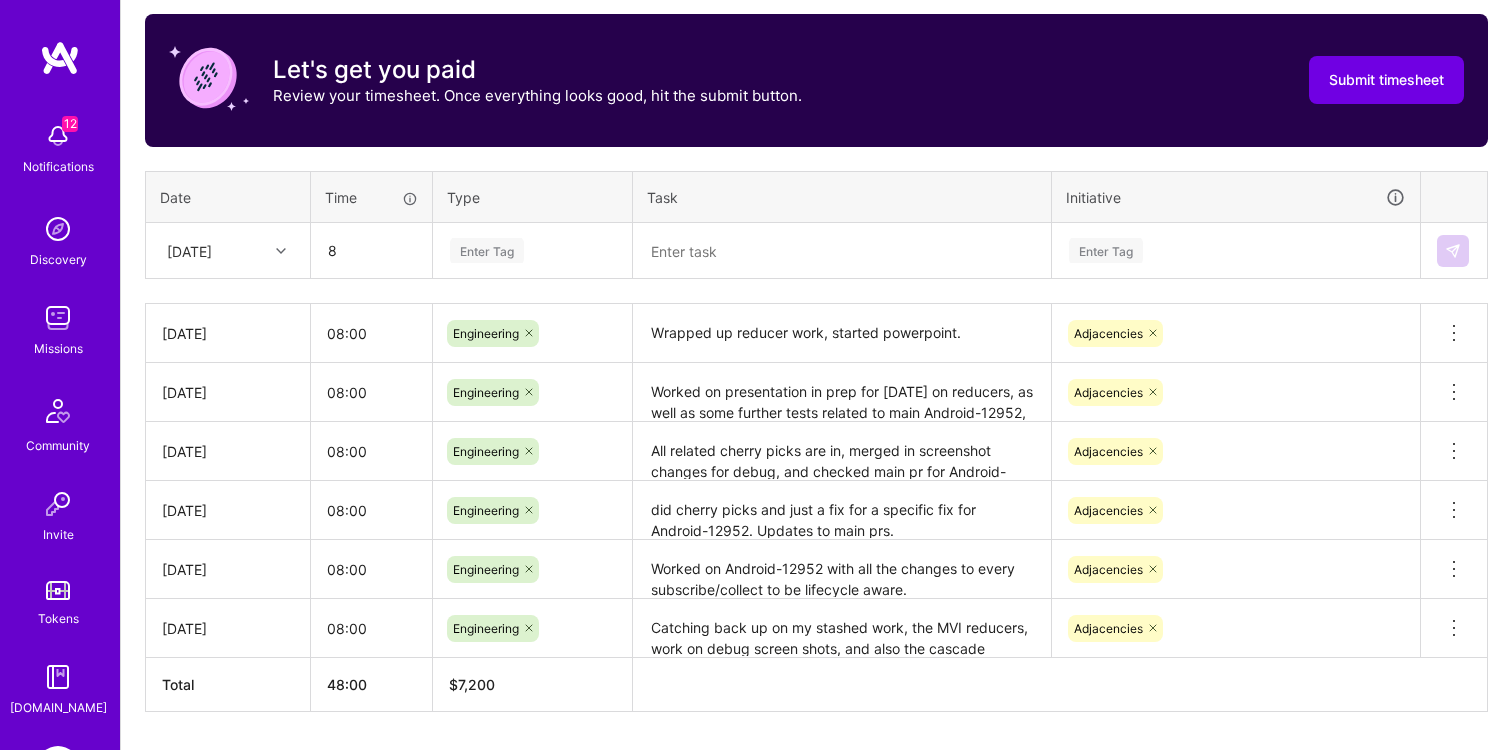 type on "08:00" 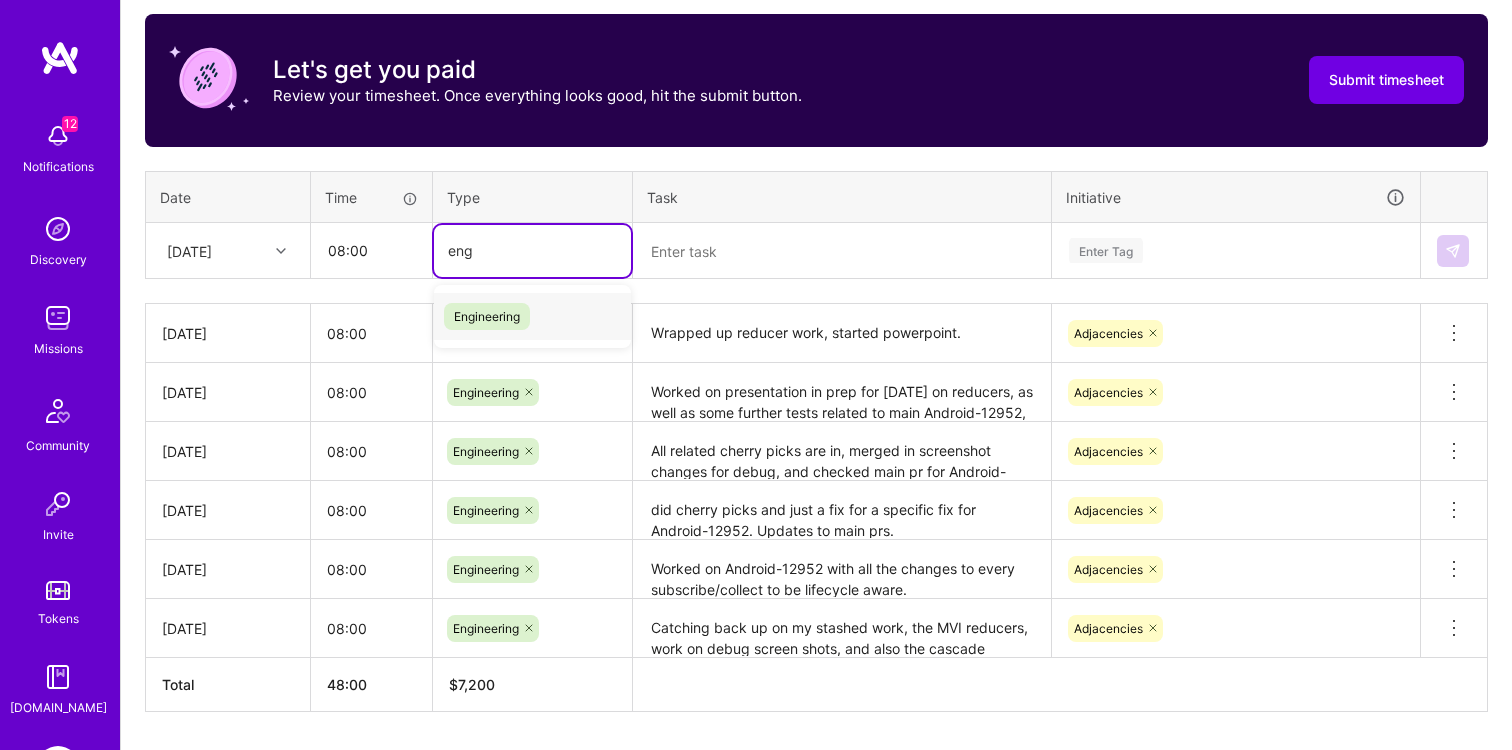 type on "engi" 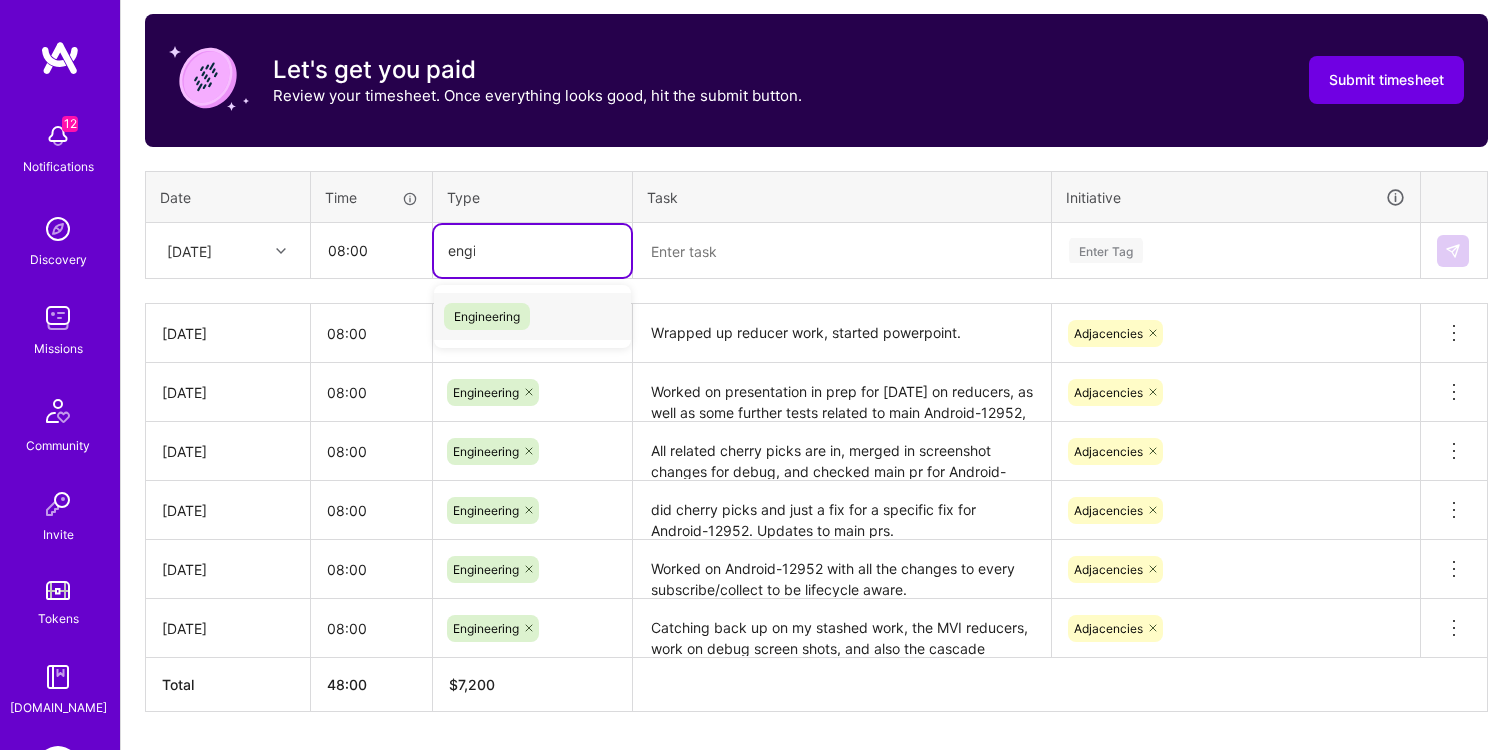 type 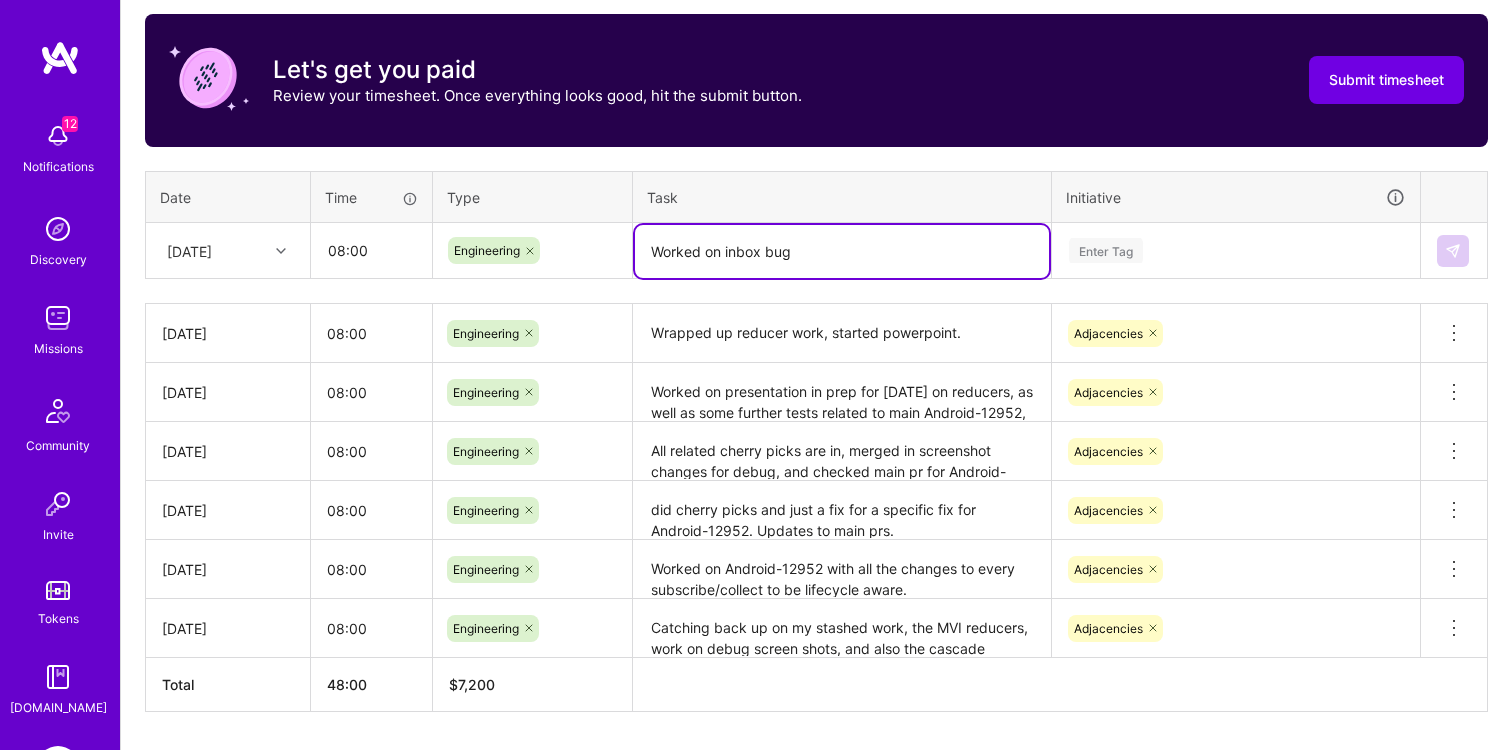 click on "Worked on inbox bug" at bounding box center [842, 251] 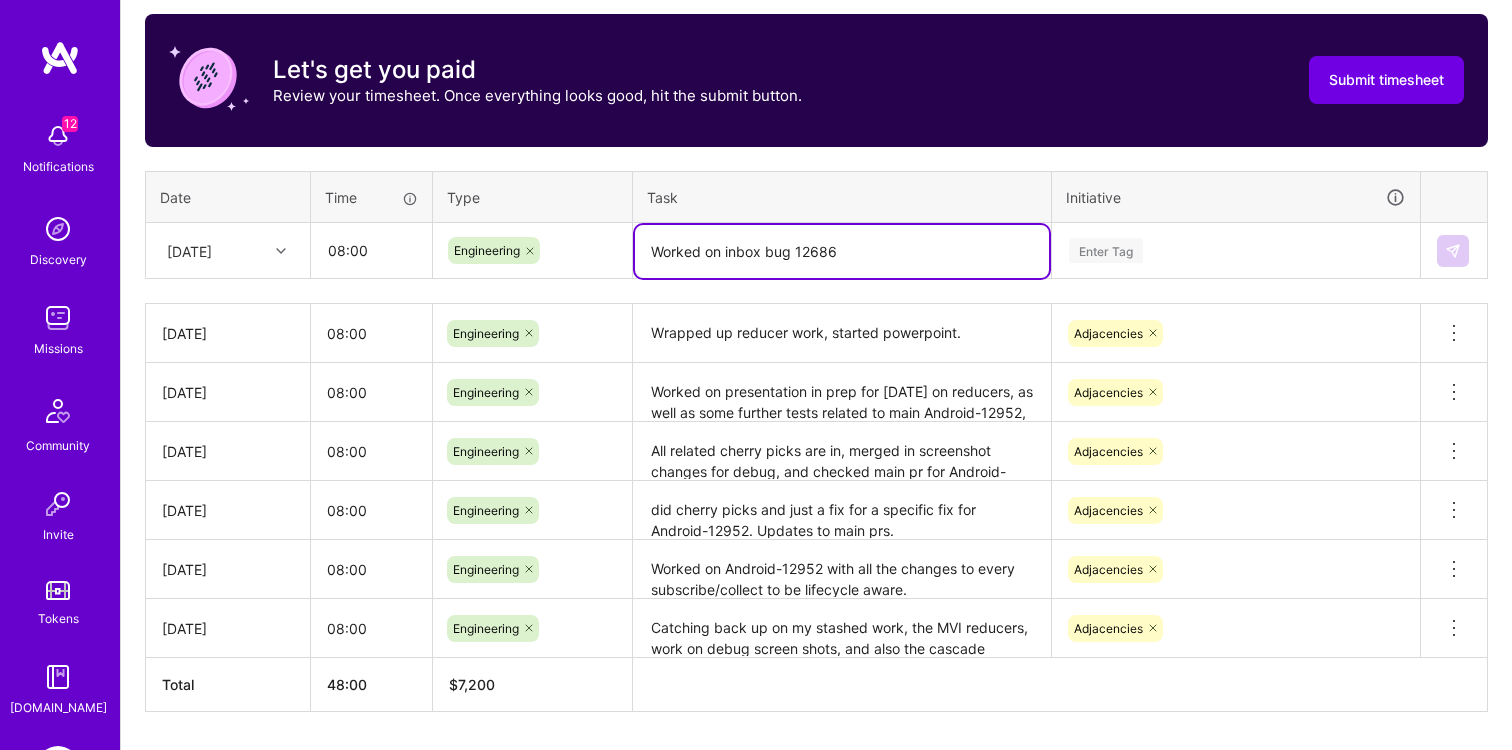type on "Worked on inbox bug 12686" 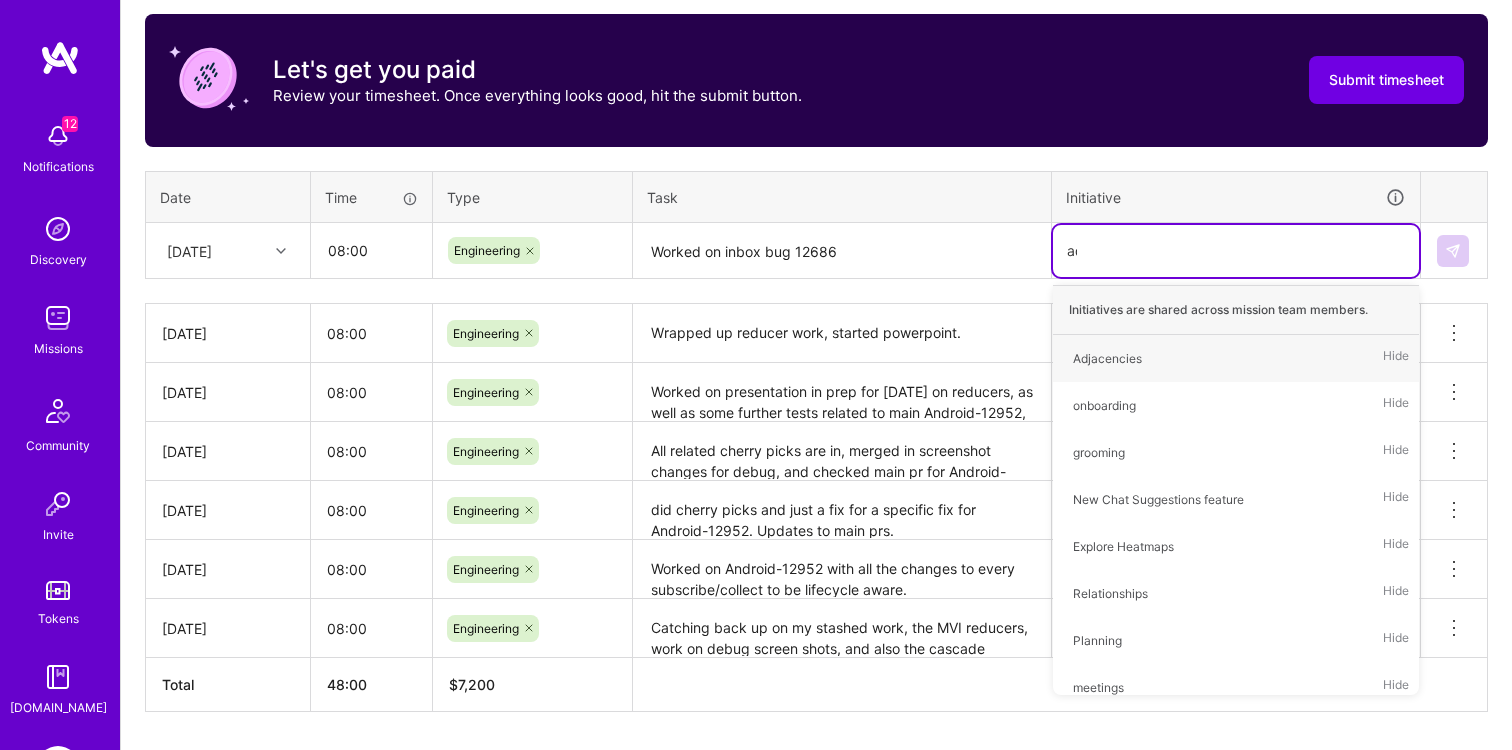 type on "adj" 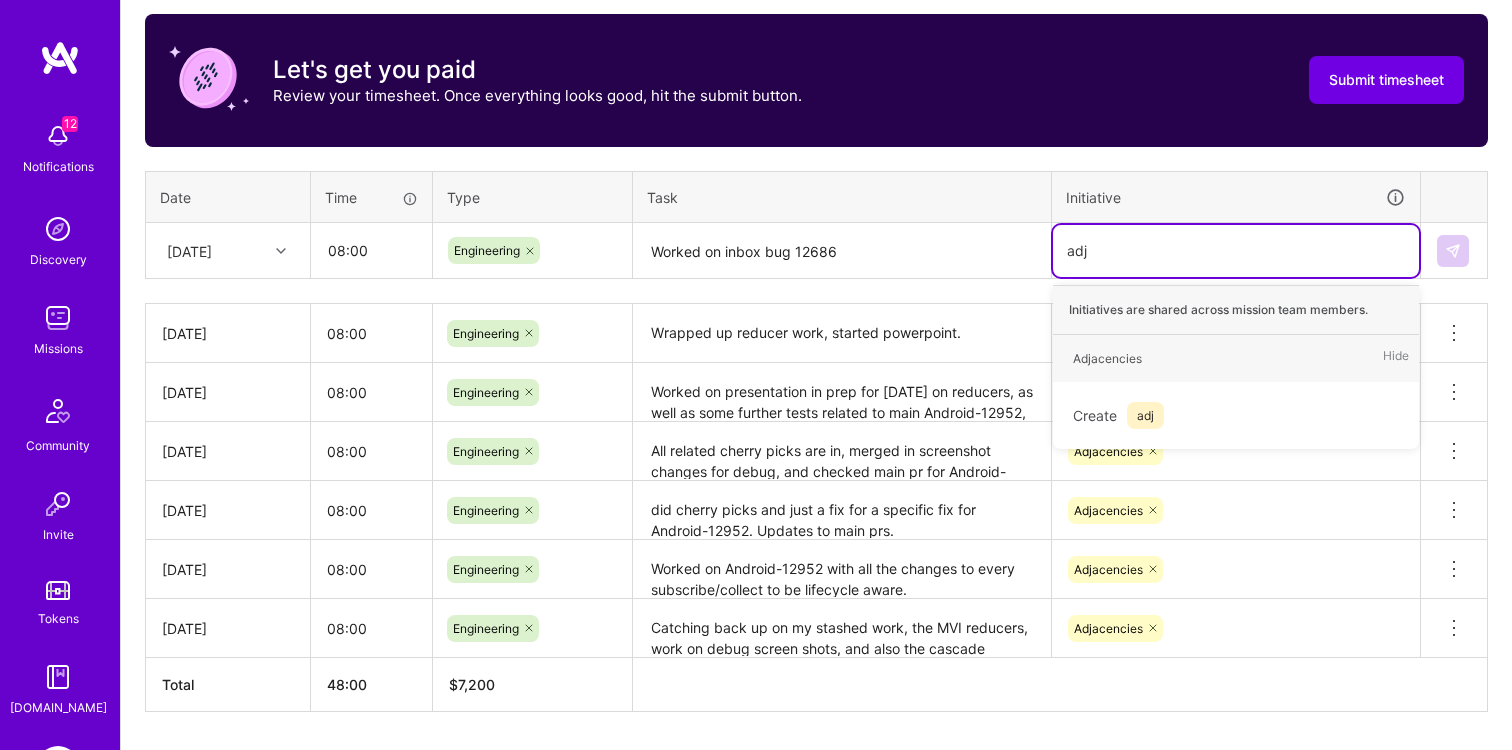 type 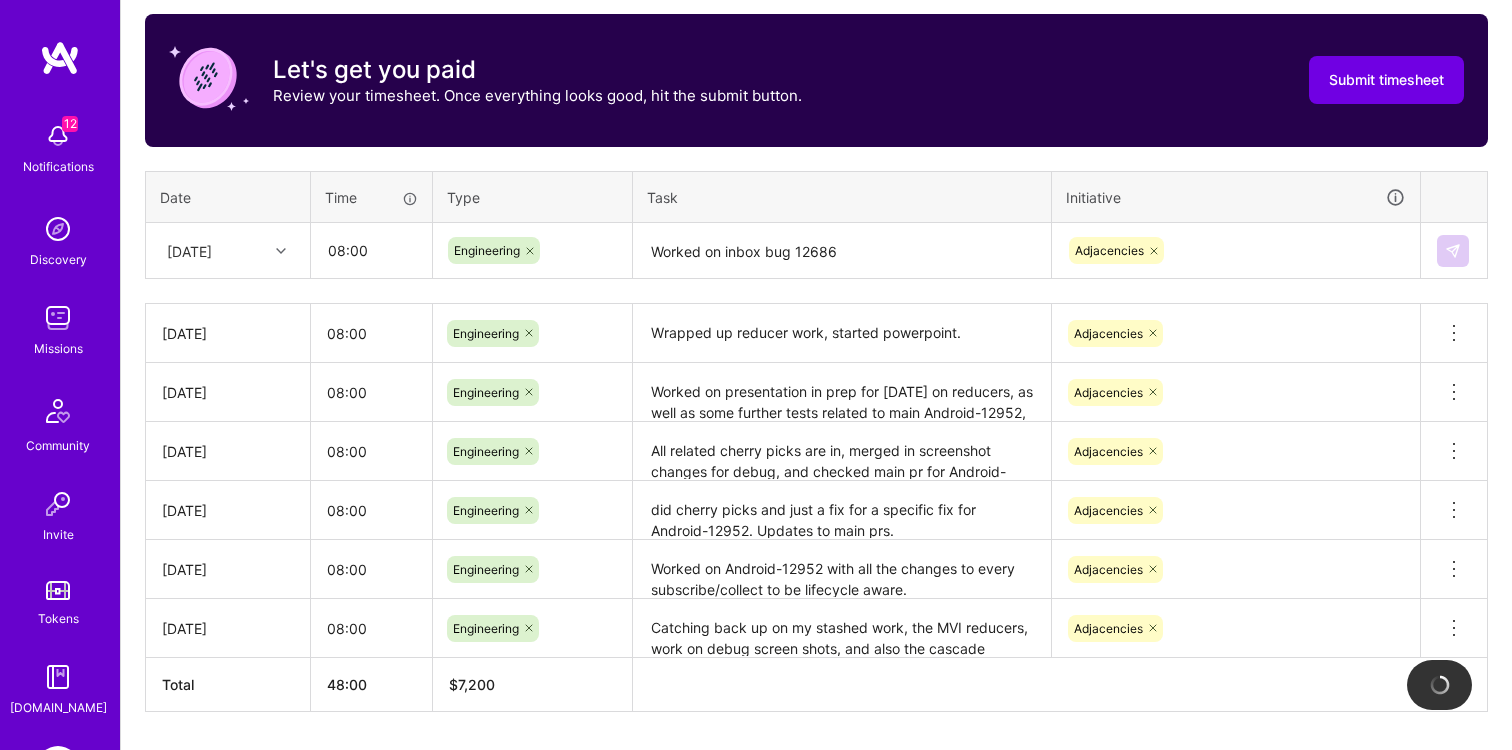 type 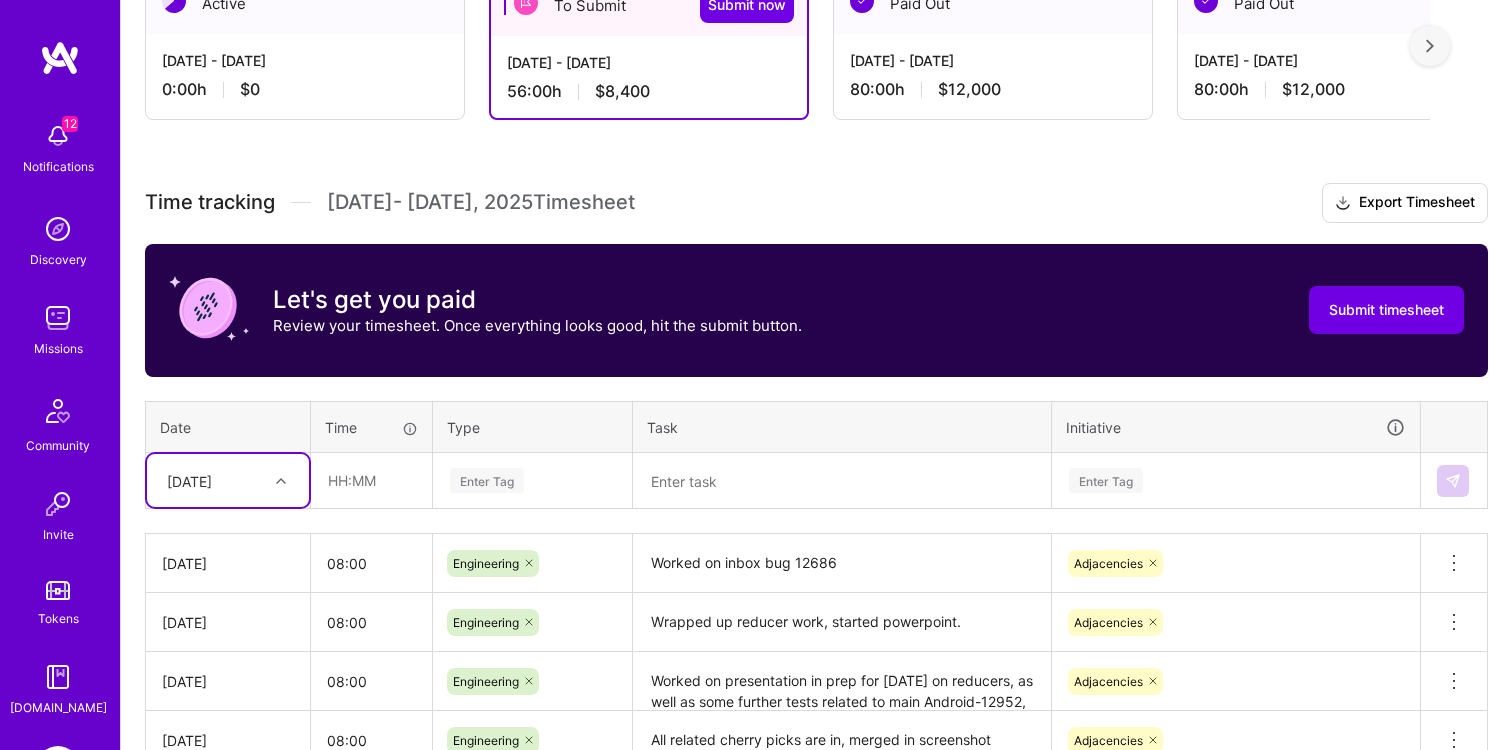 scroll, scrollTop: 381, scrollLeft: 0, axis: vertical 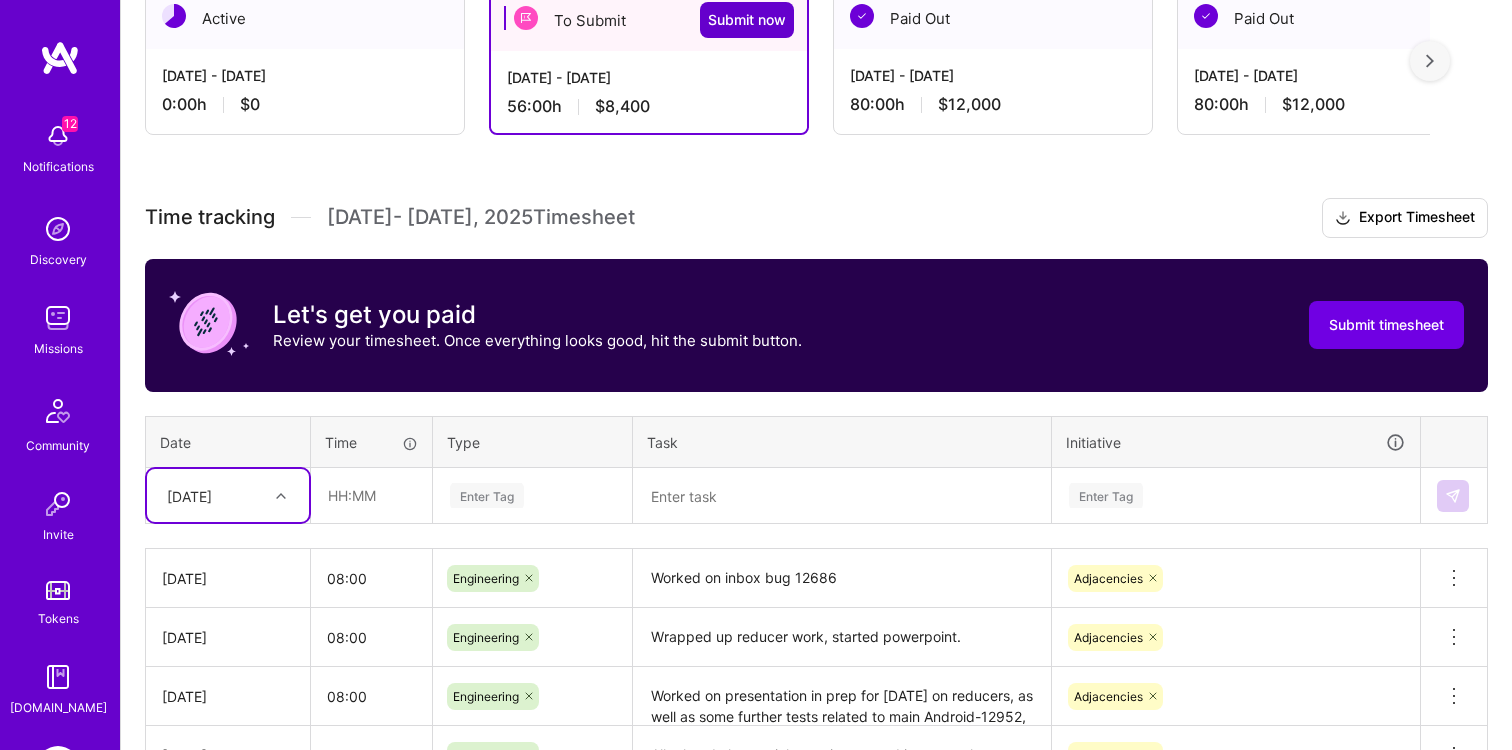 click on "Submit now" at bounding box center (747, 20) 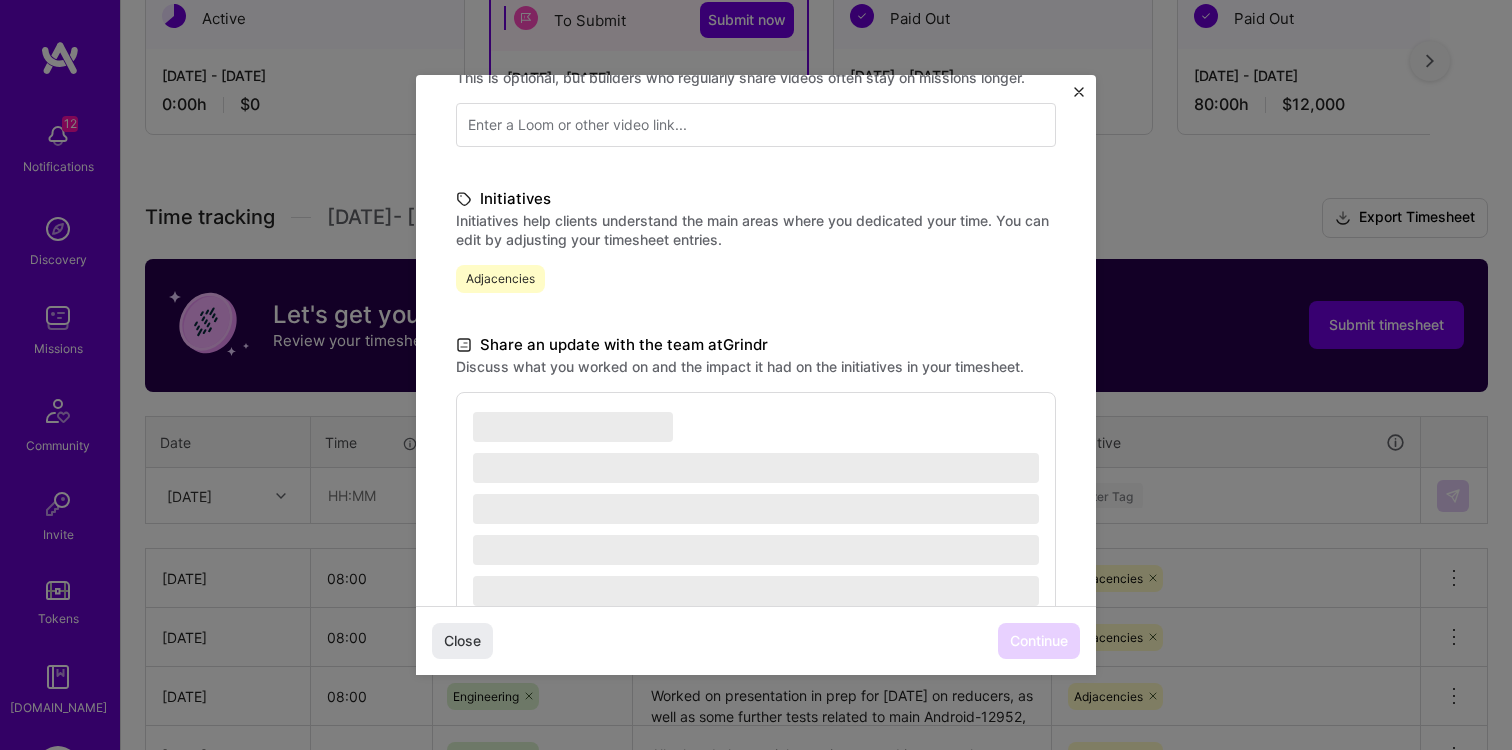 scroll, scrollTop: 464, scrollLeft: 0, axis: vertical 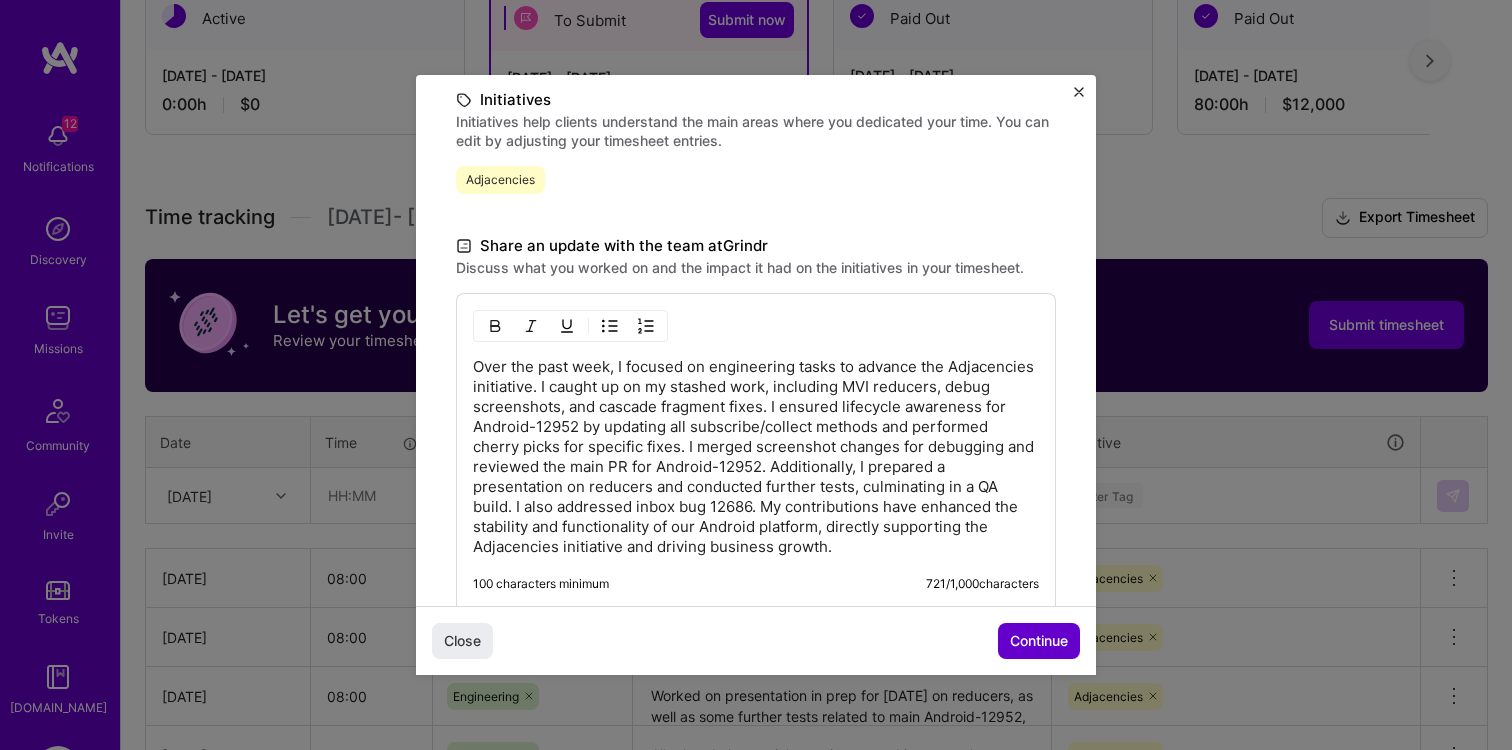 click on "Continue" at bounding box center (1039, 641) 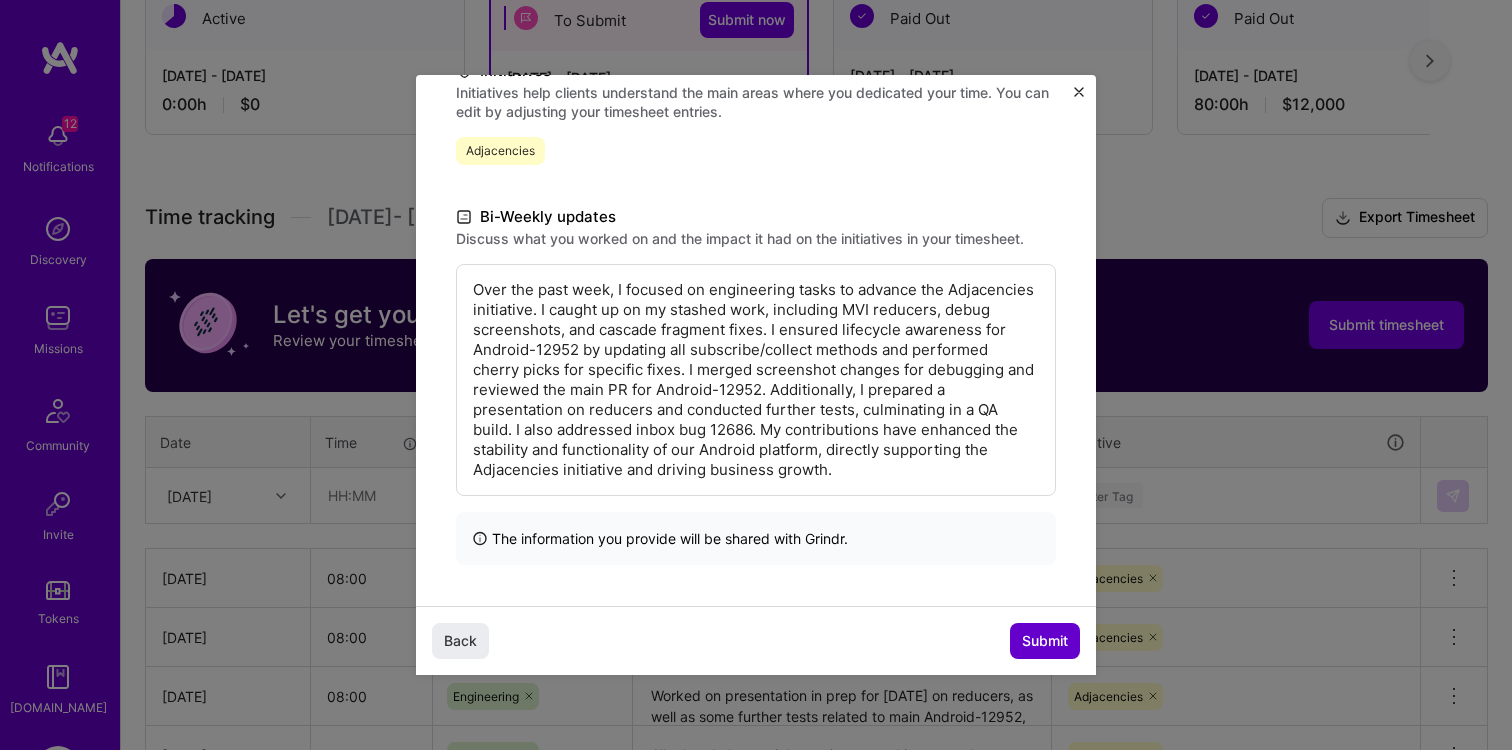 scroll, scrollTop: 264, scrollLeft: 0, axis: vertical 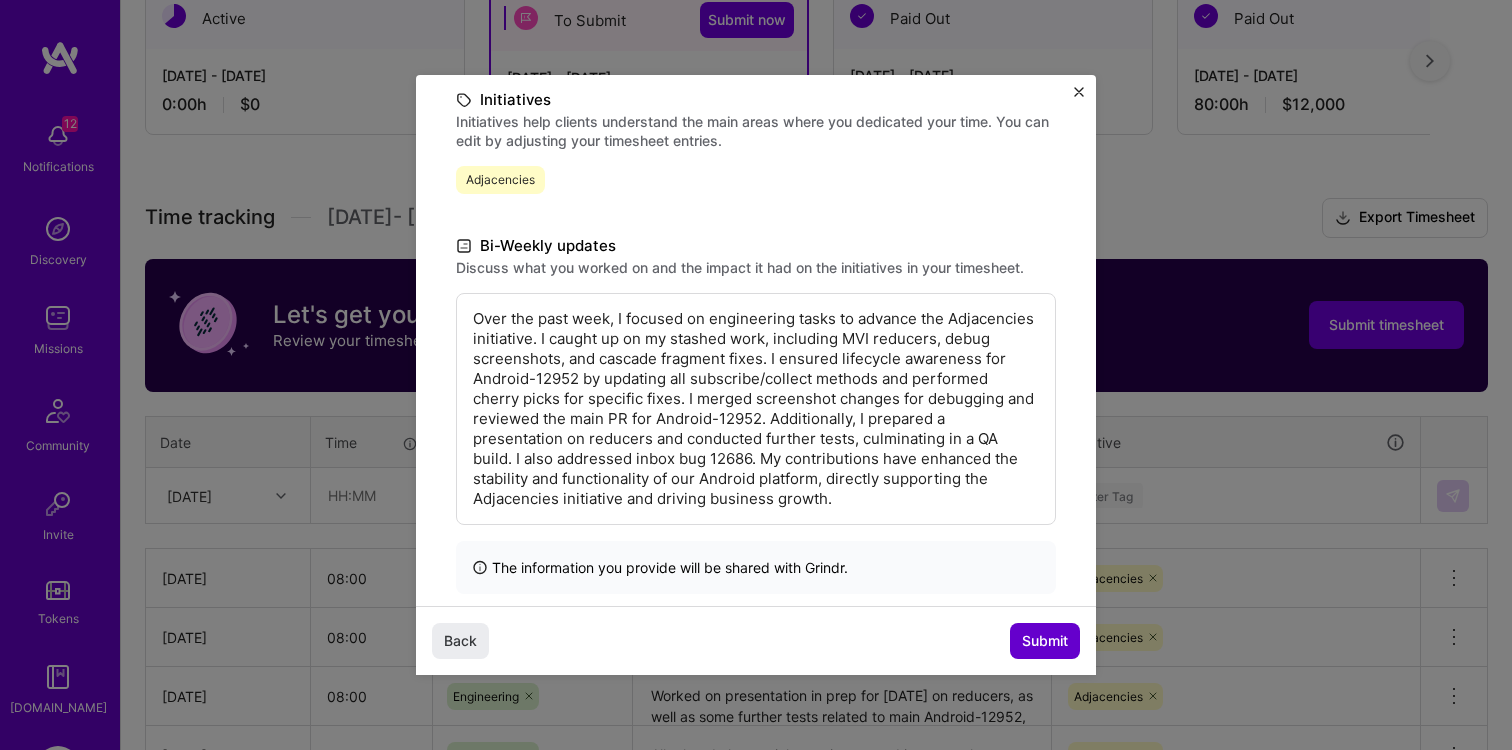 click on "Submit" at bounding box center (1045, 641) 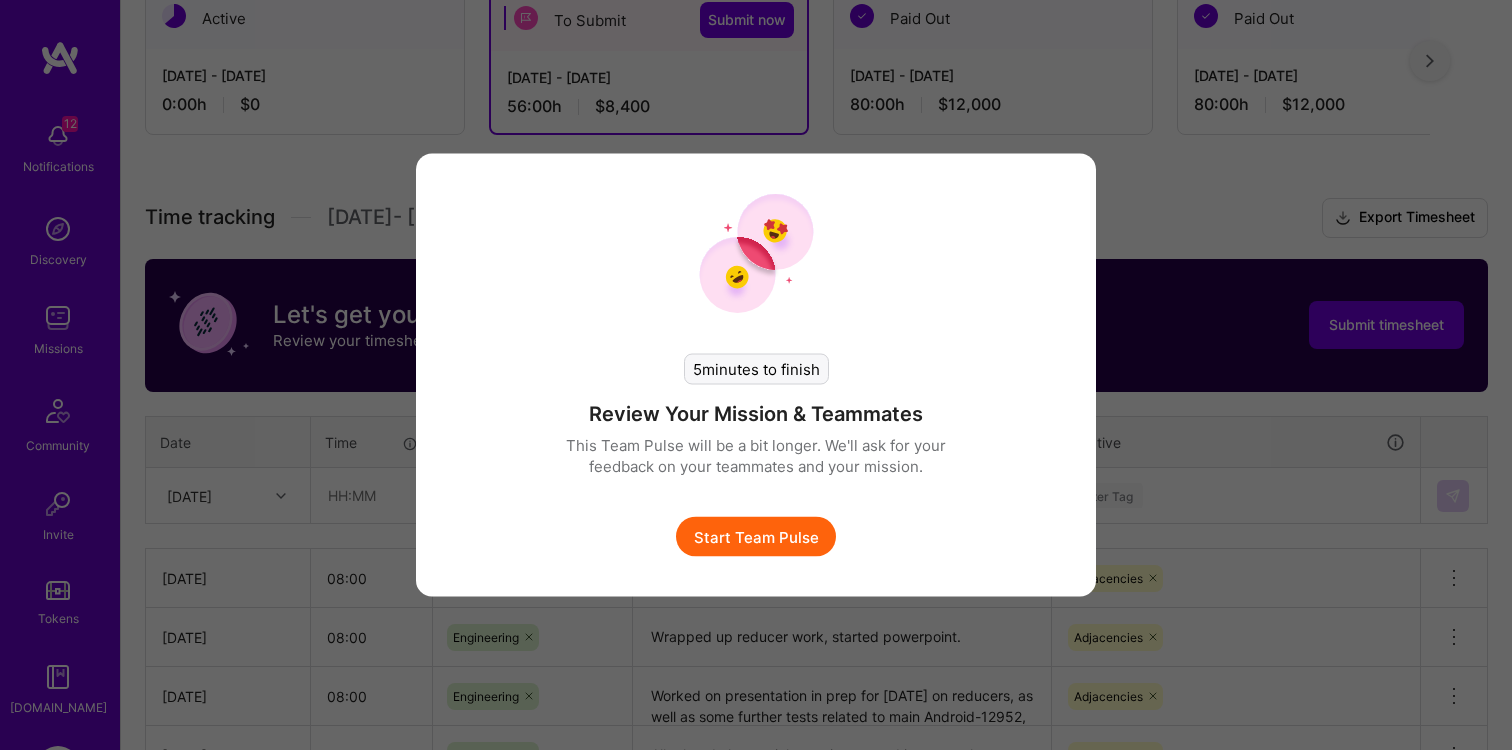 click on "Start Team Pulse" at bounding box center [756, 537] 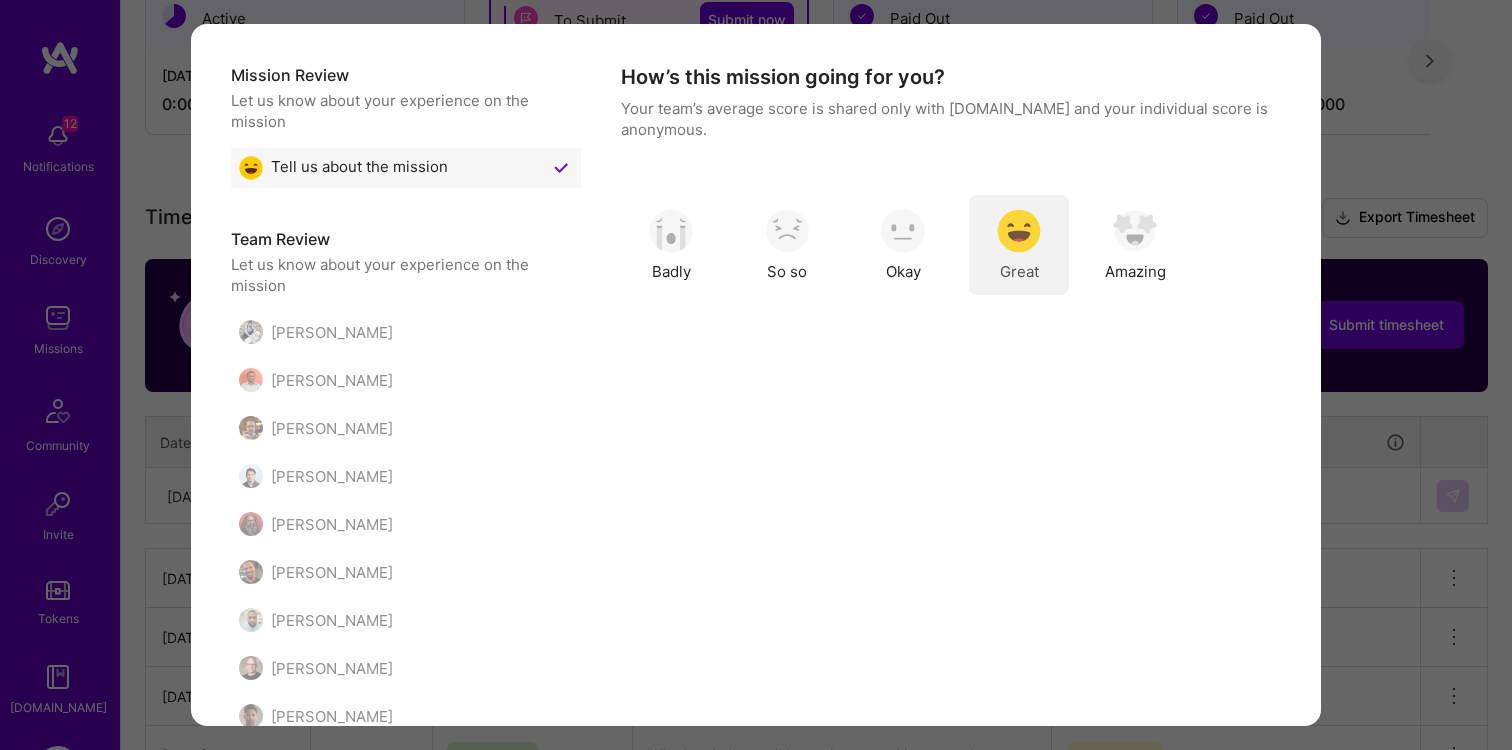 click on "Great" at bounding box center (1019, 245) 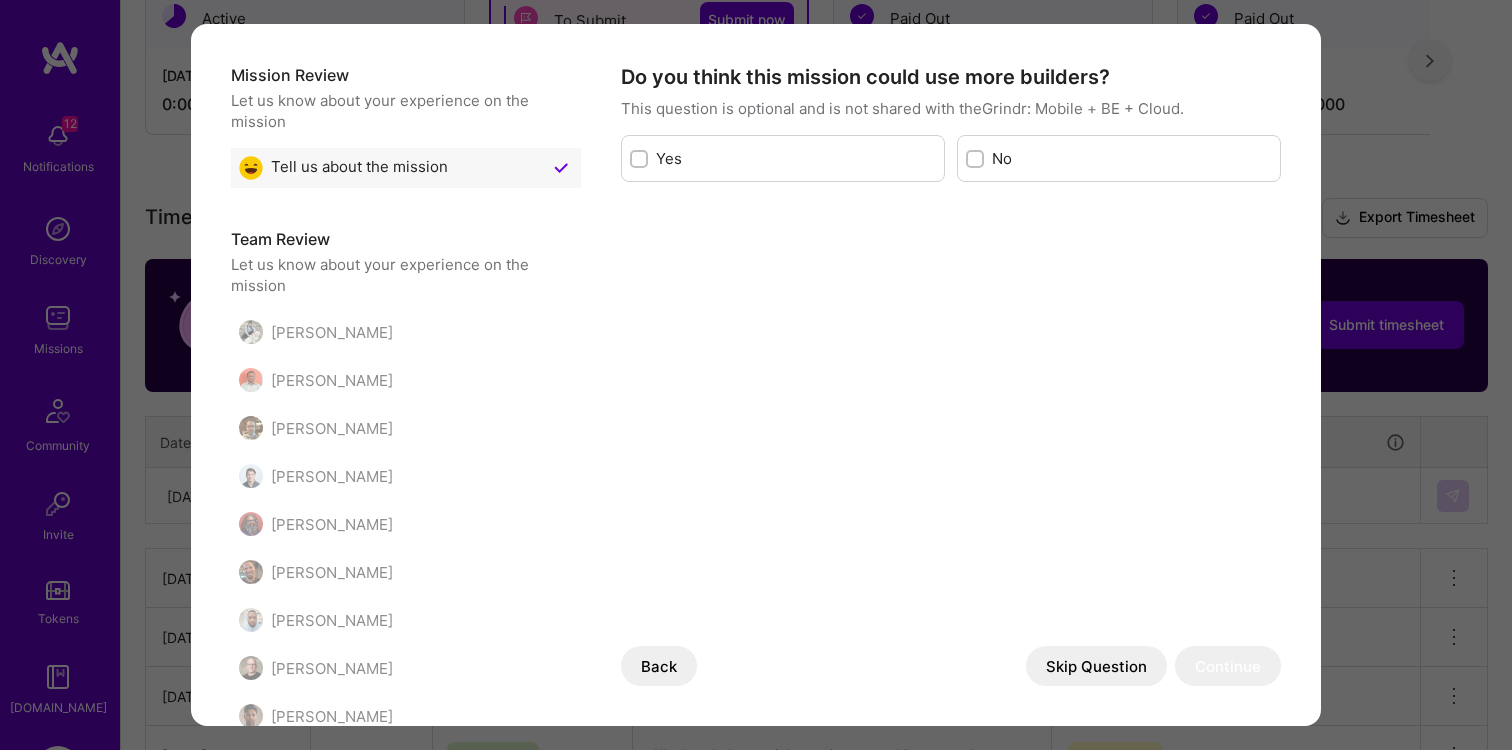 click on "No" at bounding box center (1119, 158) 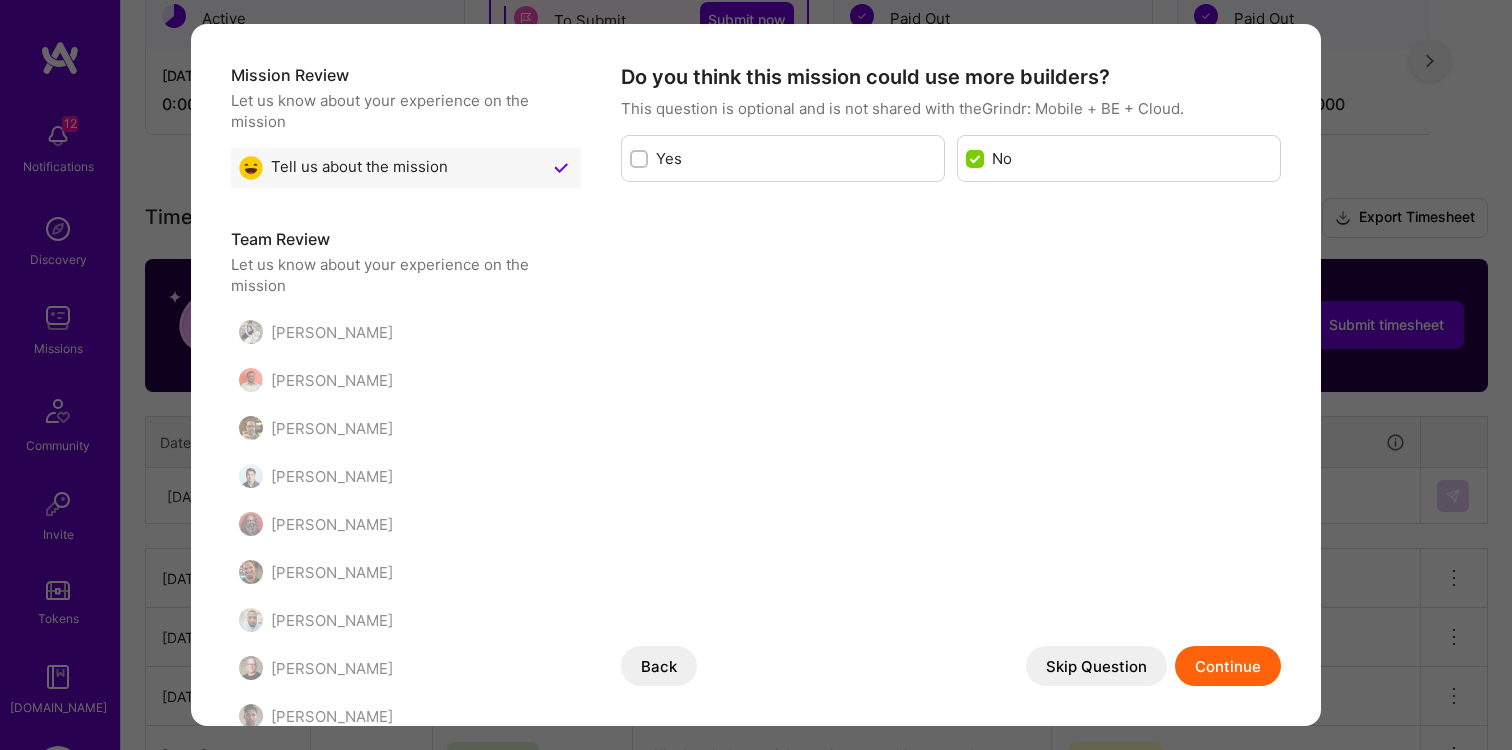 click on "Continue" at bounding box center [1228, 666] 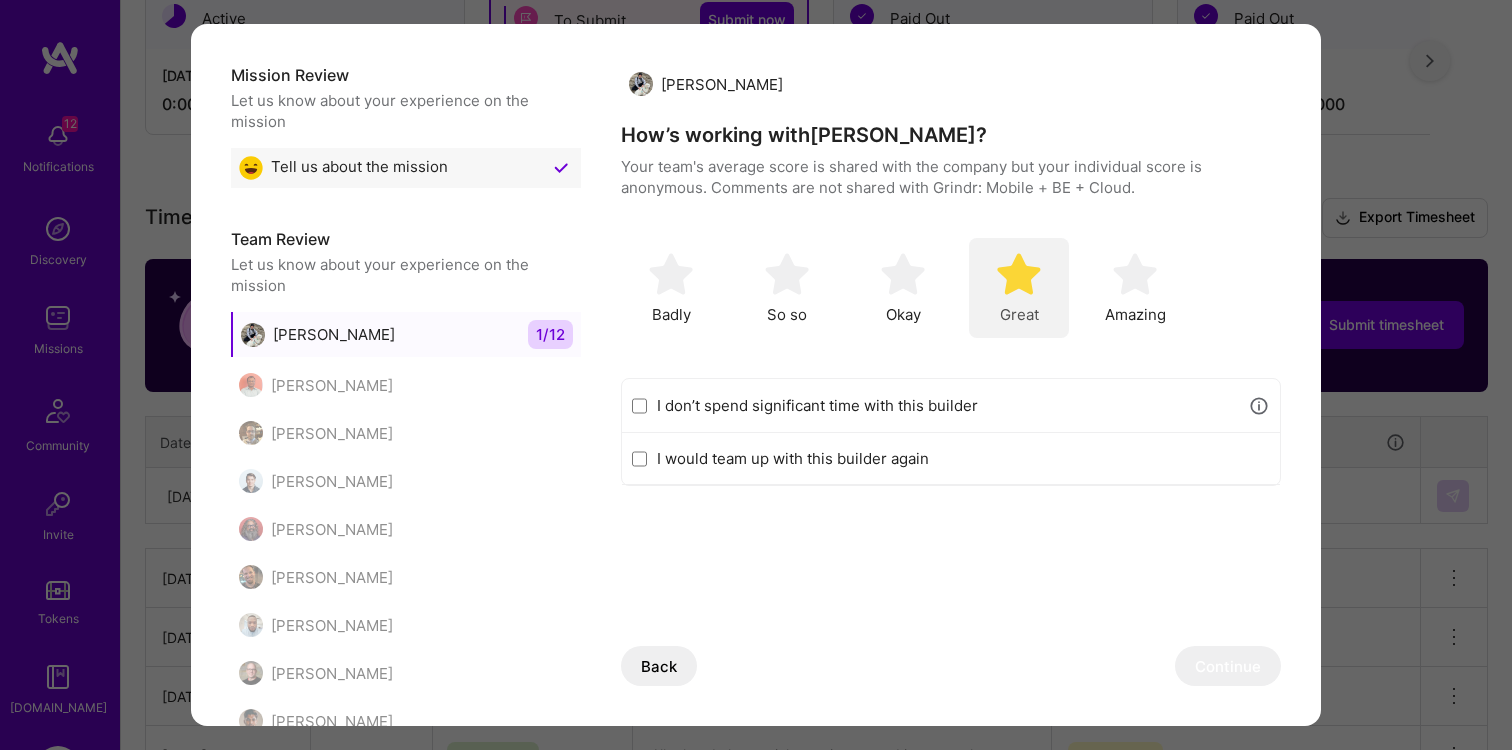 click on "Great" at bounding box center [1019, 288] 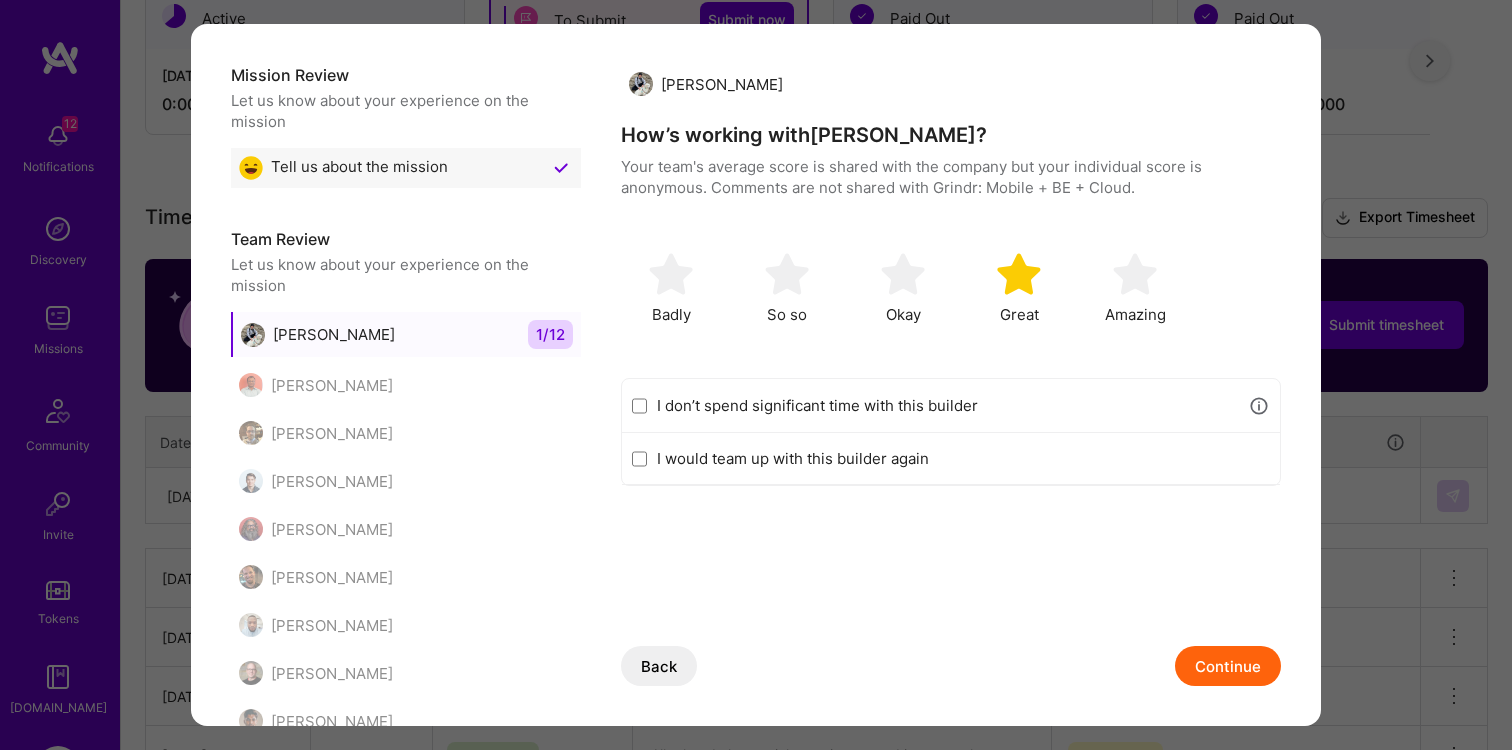 click on "I would team up with this builder again" at bounding box center [963, 458] 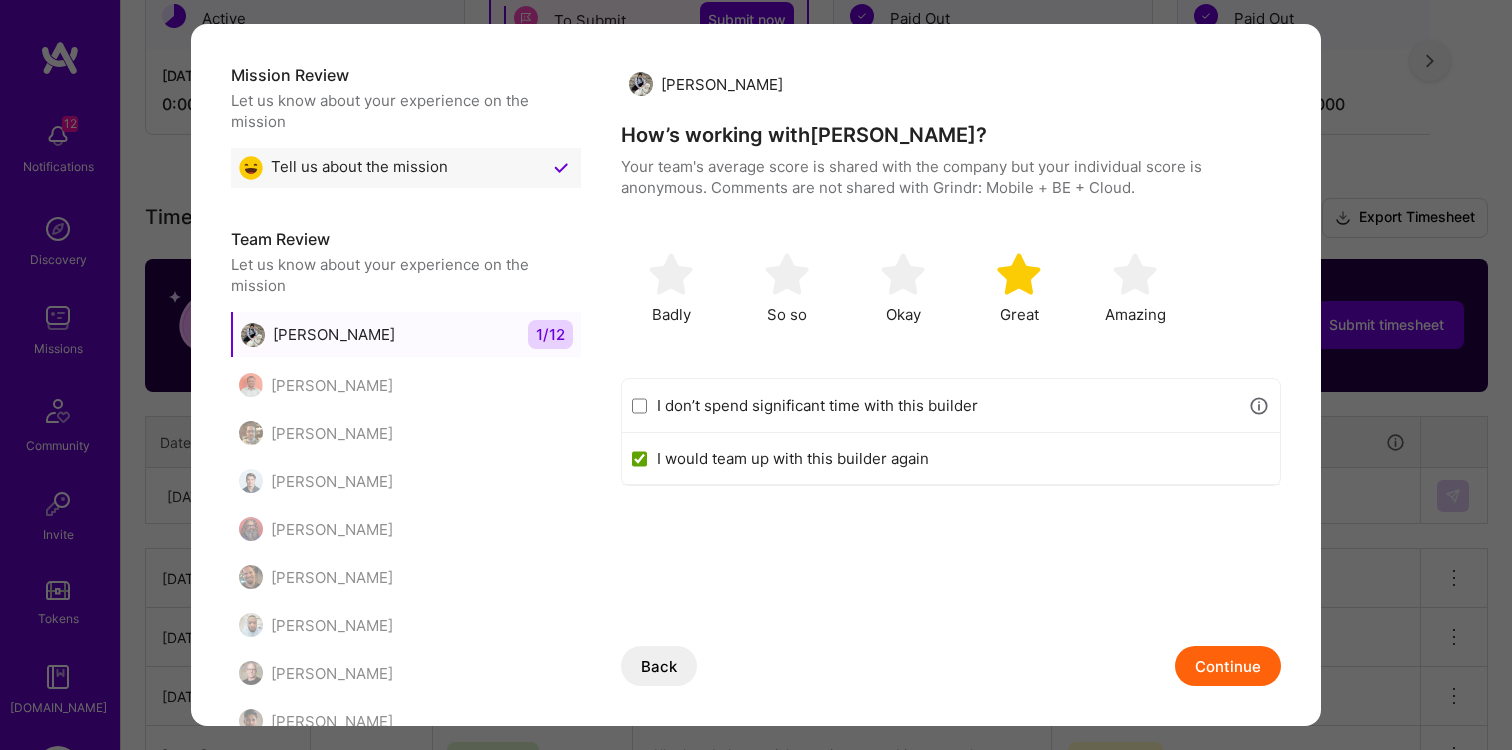 checkbox on "true" 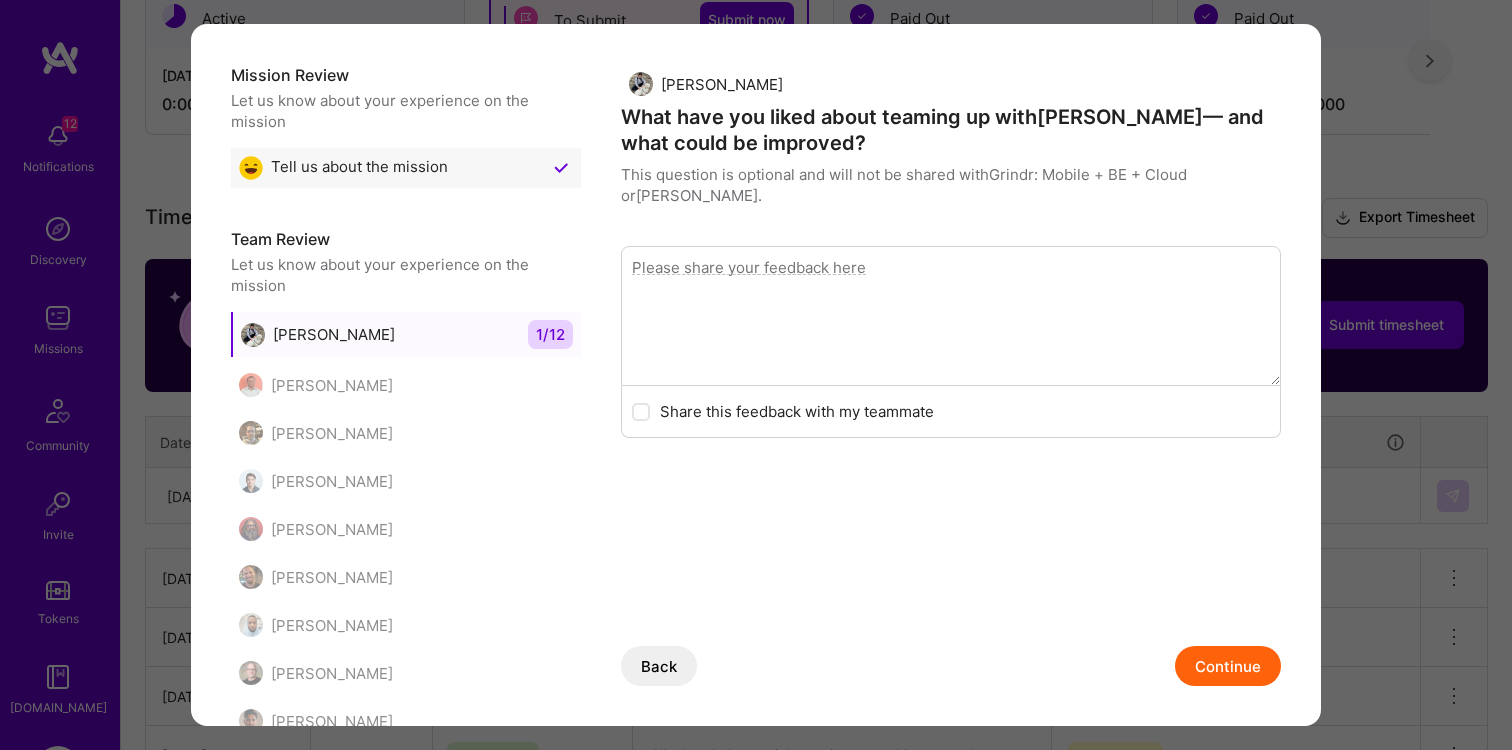 click on "Continue" at bounding box center [1228, 666] 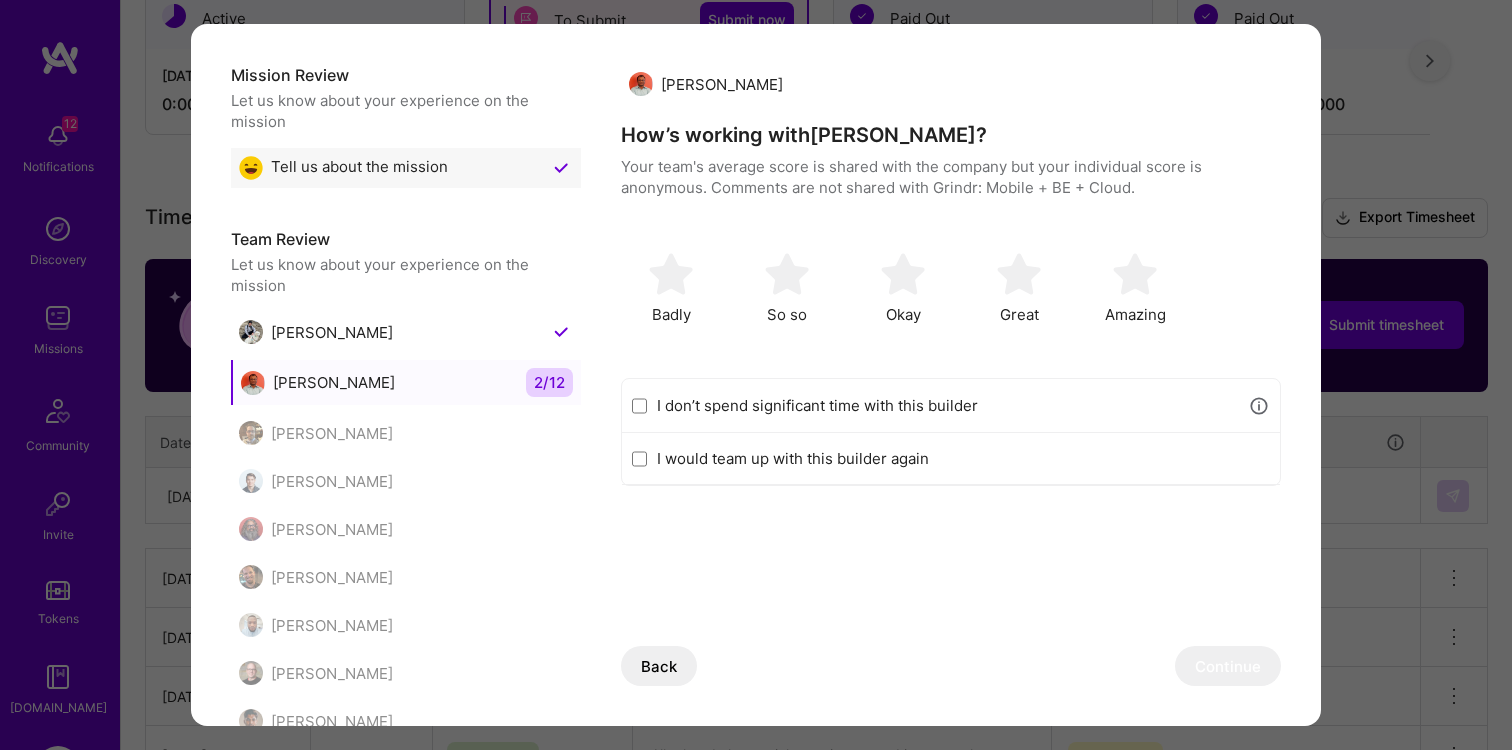 click on "I don’t spend significant time with this builder" at bounding box center [951, 406] 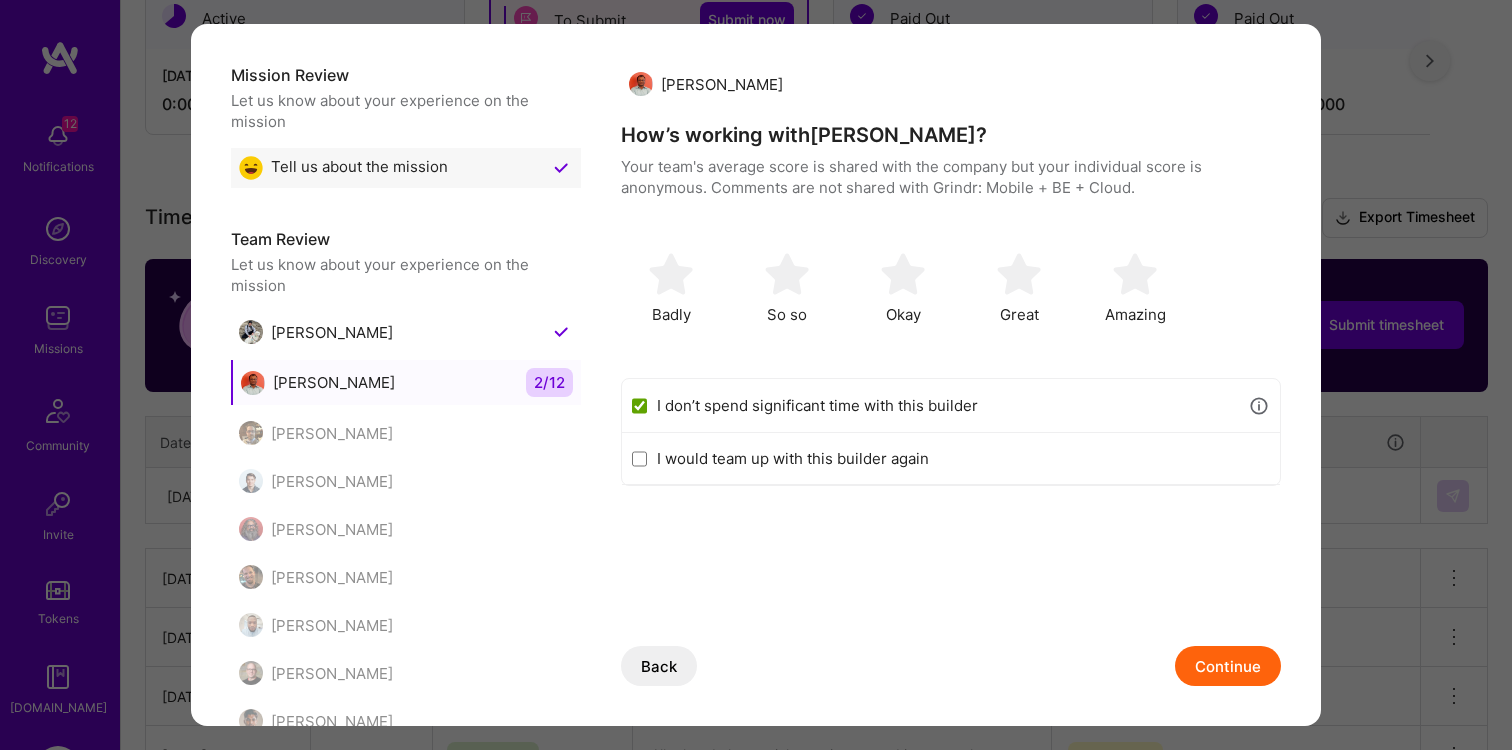 click on "Continue" at bounding box center [1228, 666] 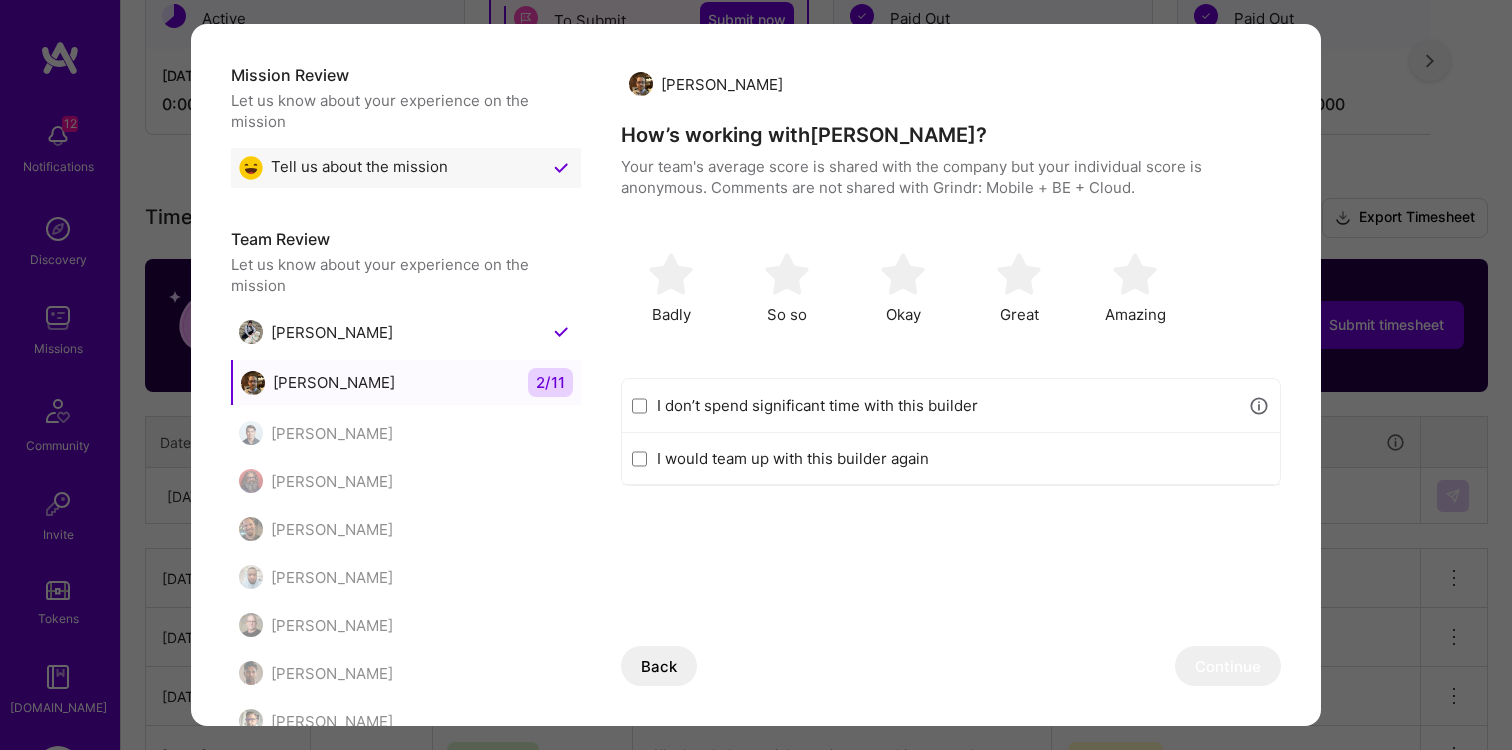click on "I don’t spend significant time with this builder" at bounding box center (951, 406) 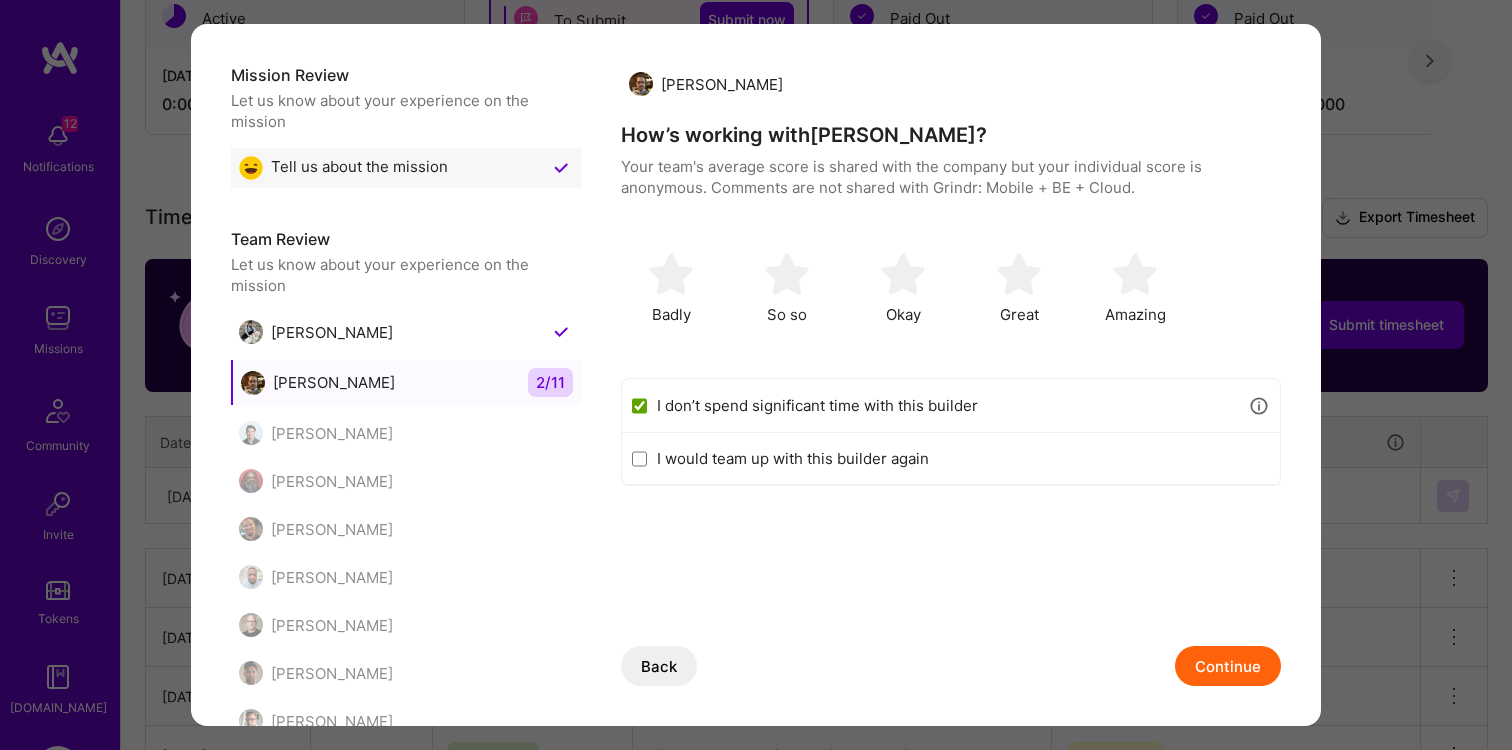 click on "Continue" at bounding box center [1228, 666] 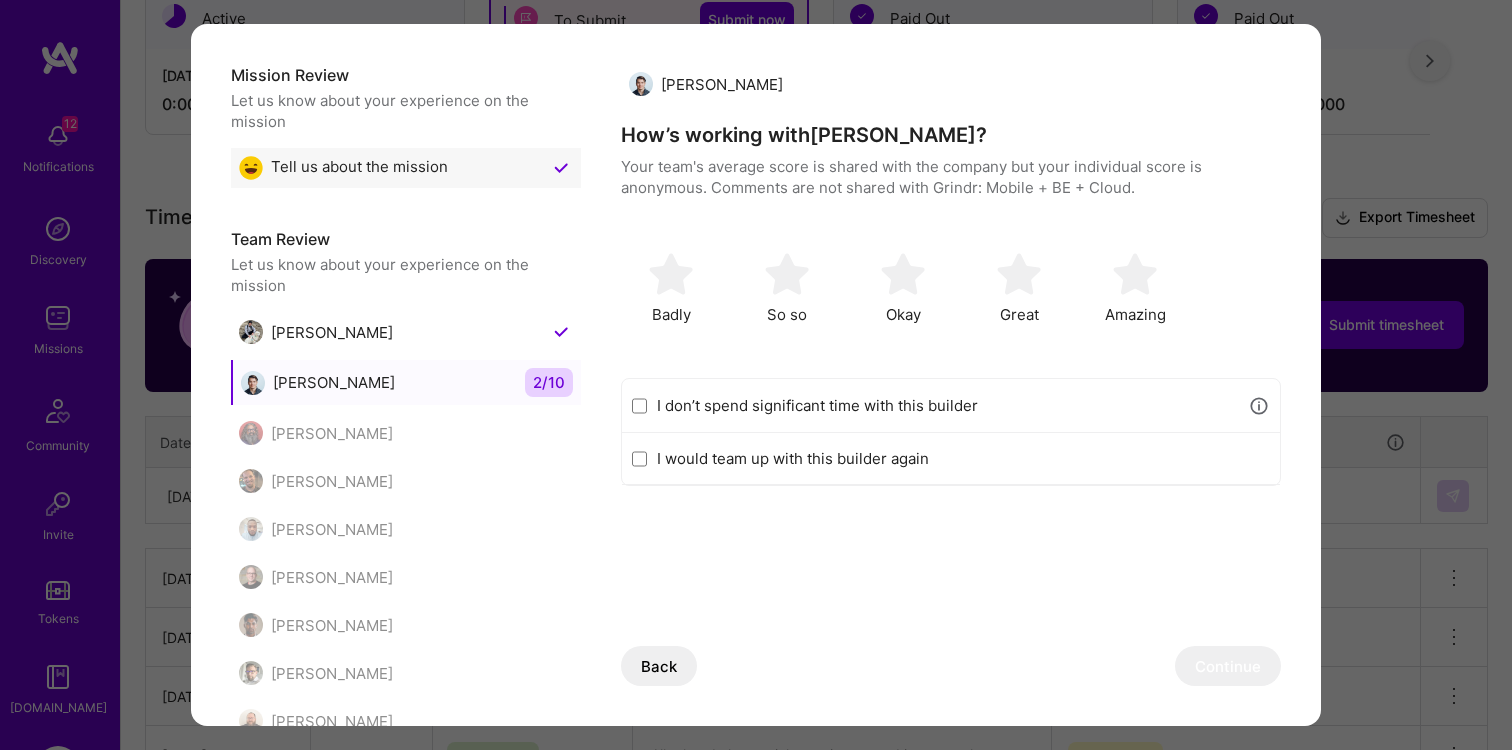 click on "I don’t spend significant time with this builder" at bounding box center [639, 406] 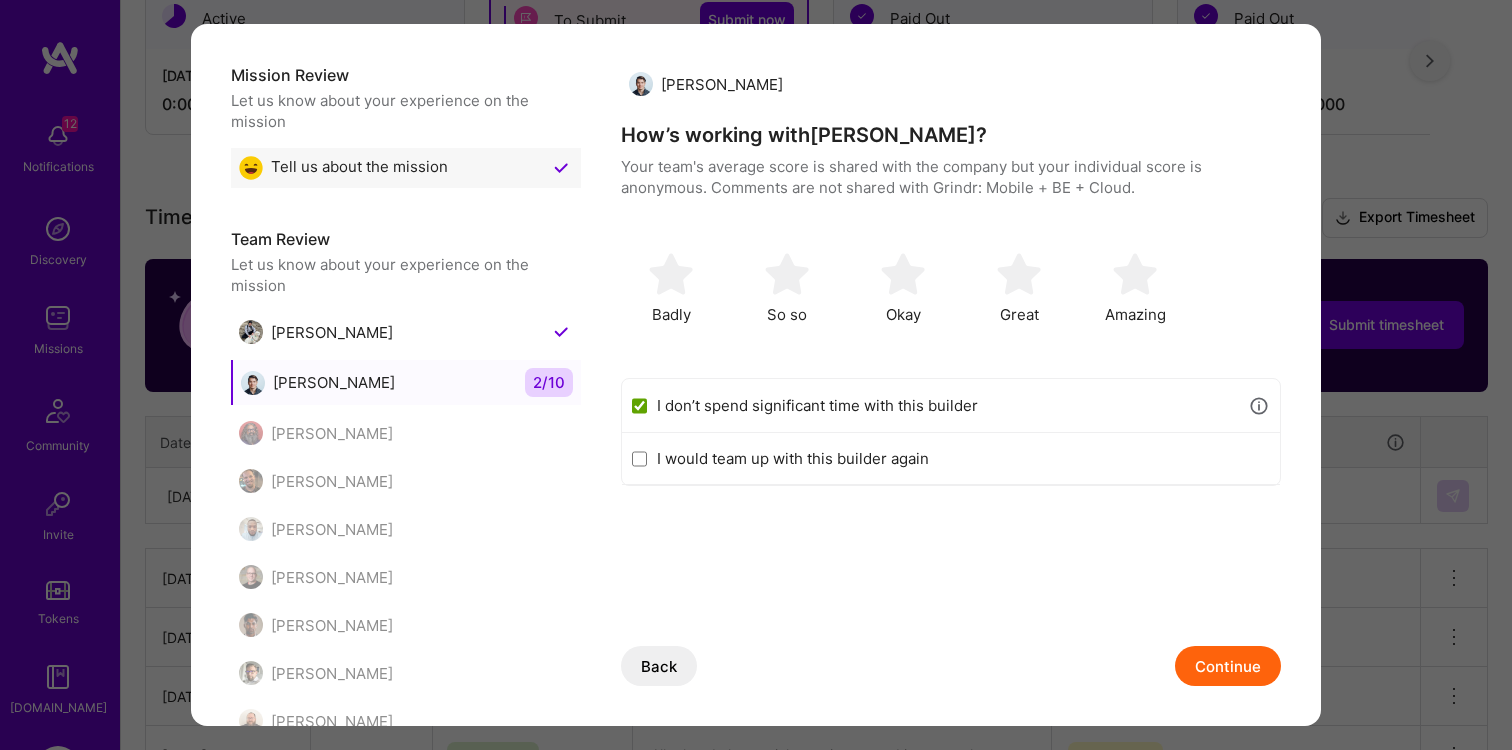 click on "Continue" at bounding box center (1228, 666) 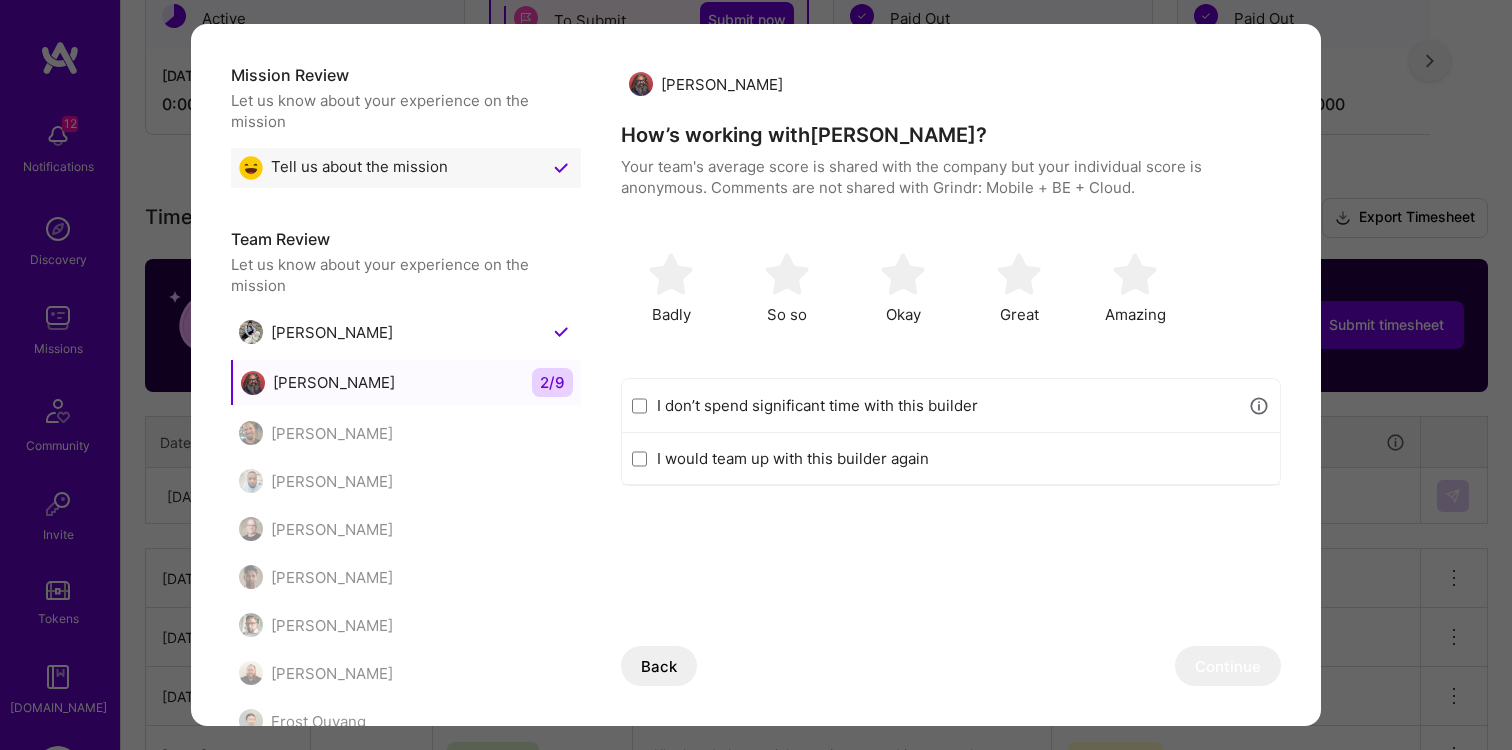 click on "I don’t spend significant time with this builder" at bounding box center (639, 406) 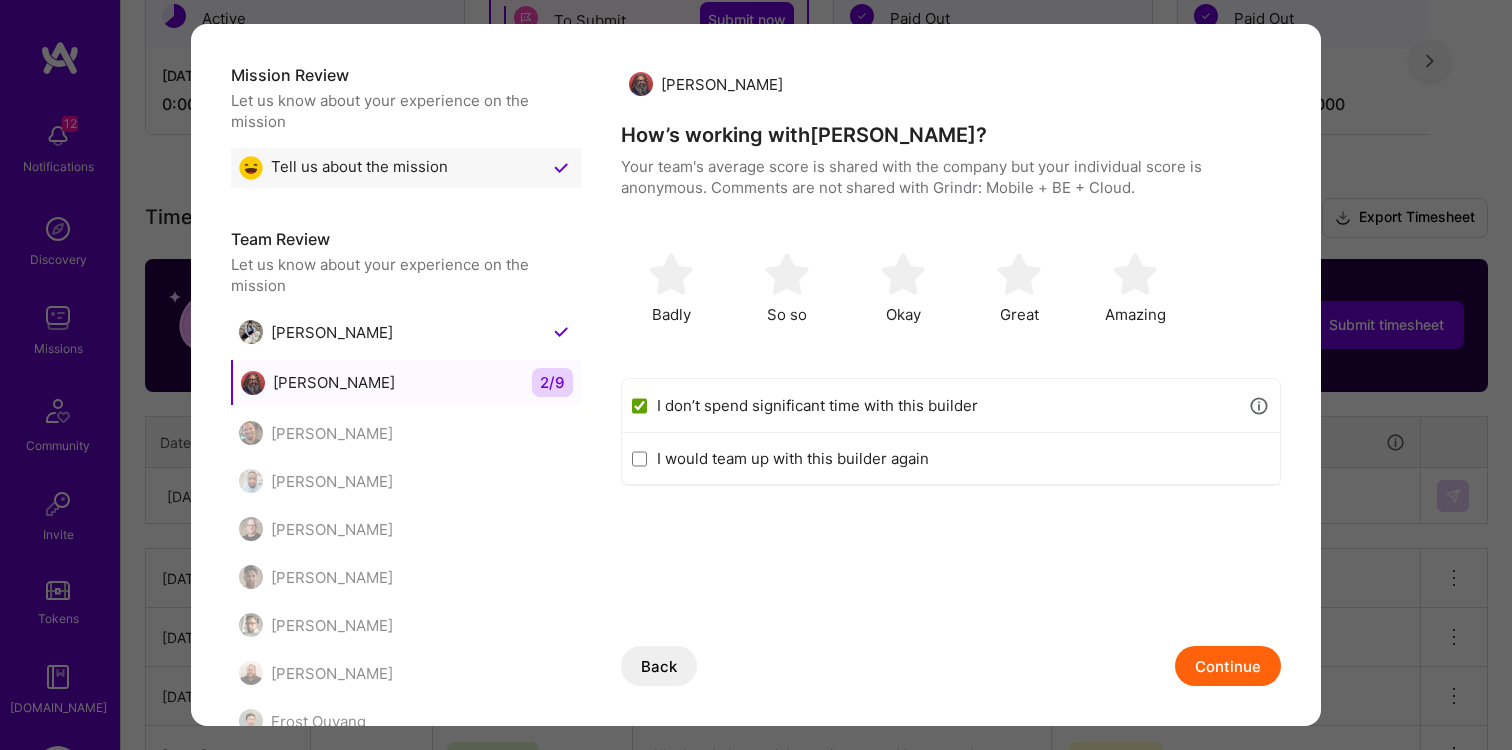 click on "Continue" at bounding box center (1228, 666) 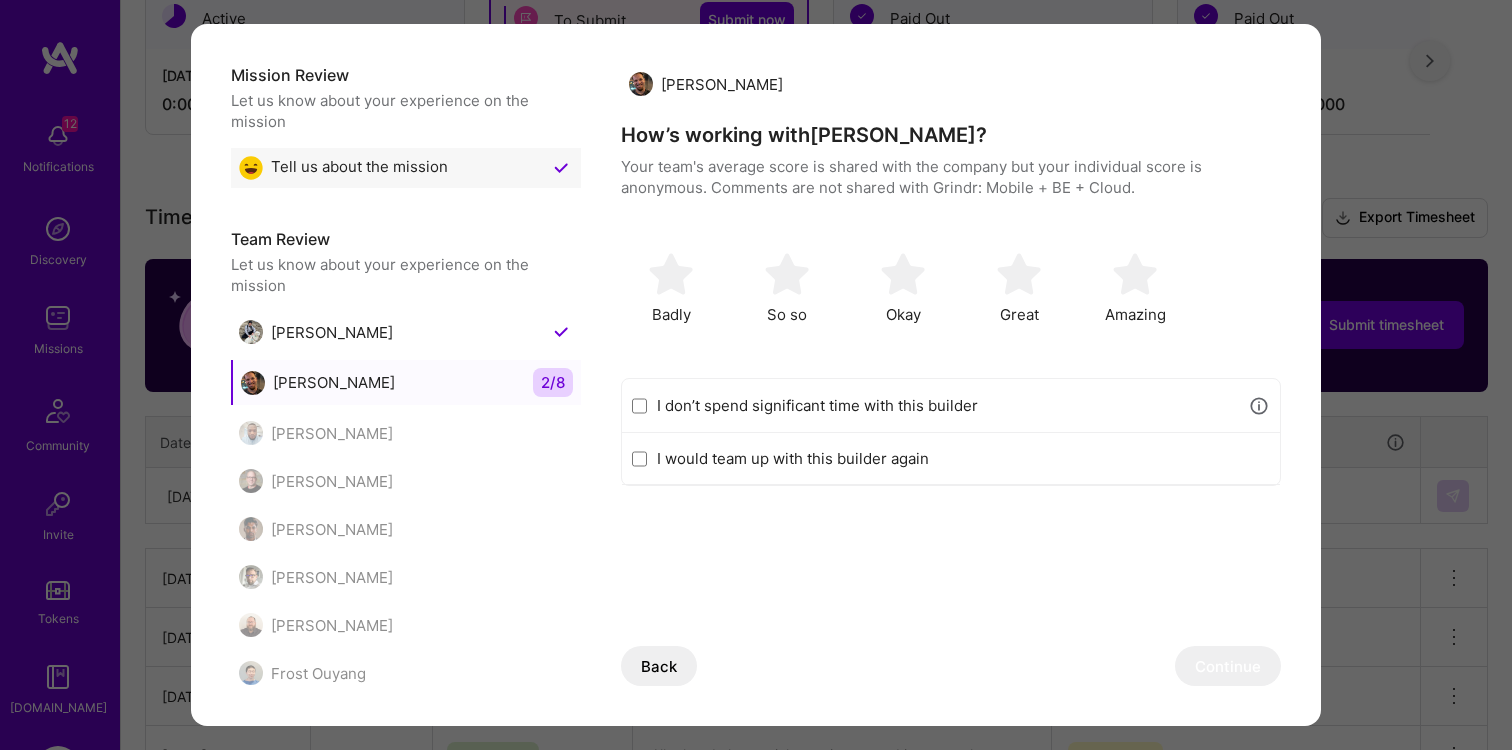 click on "I don’t spend significant time with this builder" at bounding box center (951, 406) 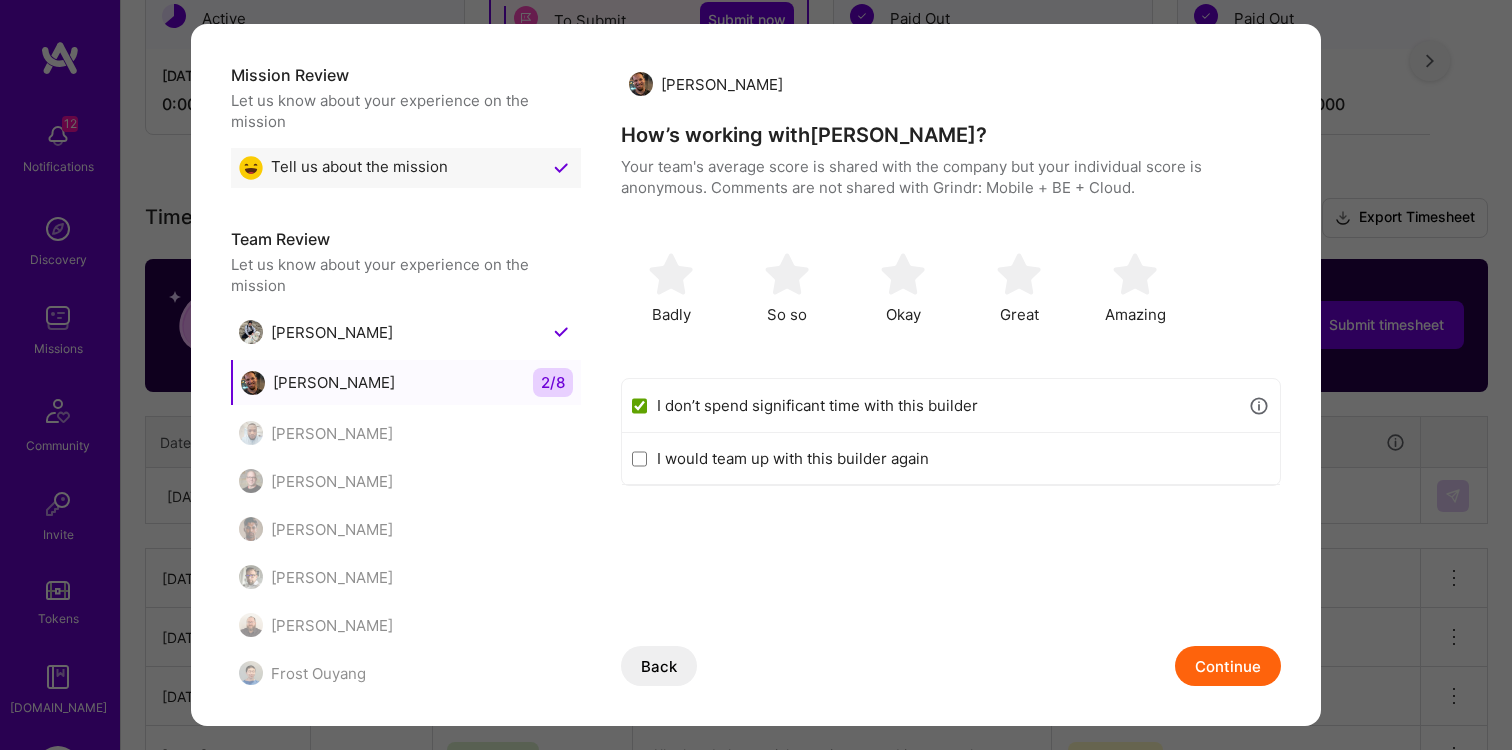 click on "Continue" at bounding box center (1228, 666) 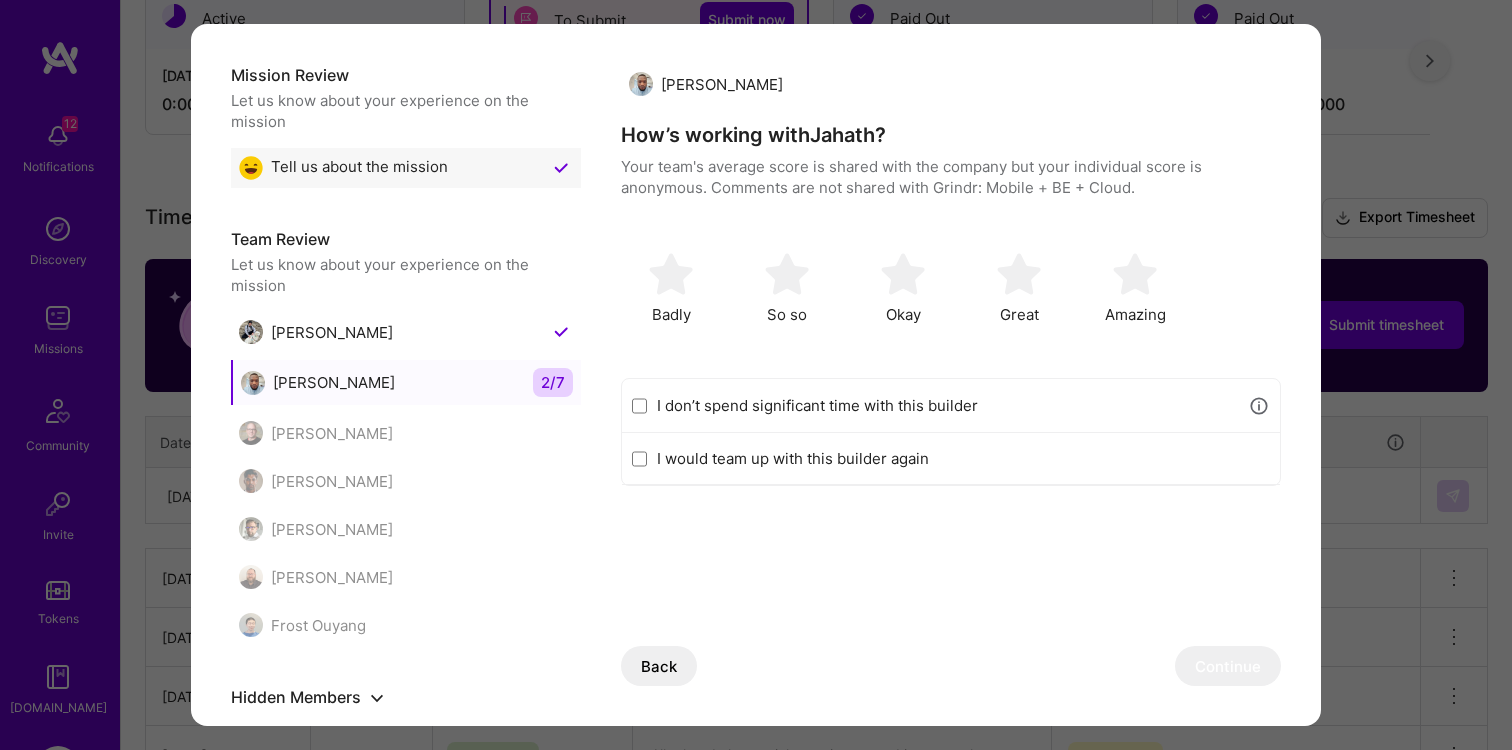 click on "I don’t spend significant time with this builder" at bounding box center (951, 406) 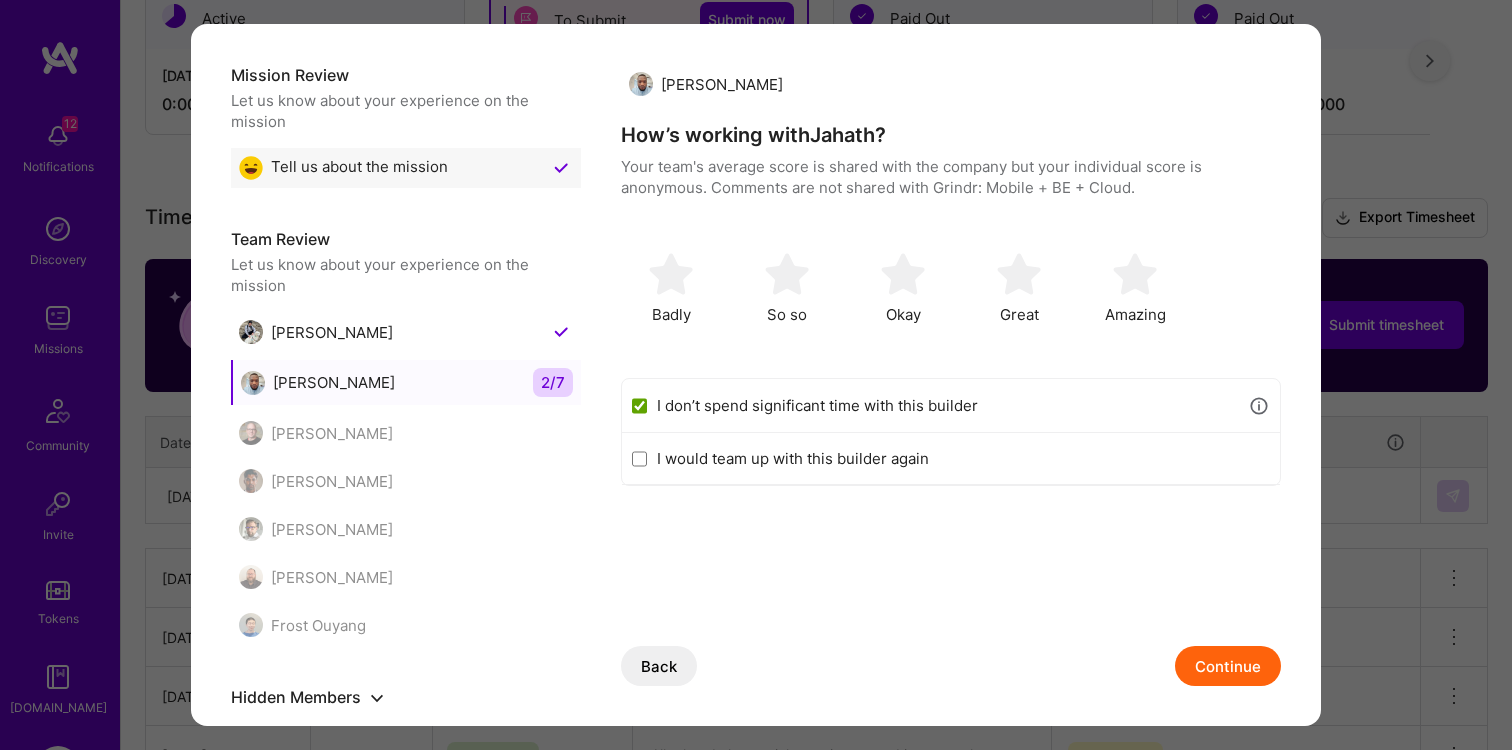 click on "Continue" at bounding box center [1228, 666] 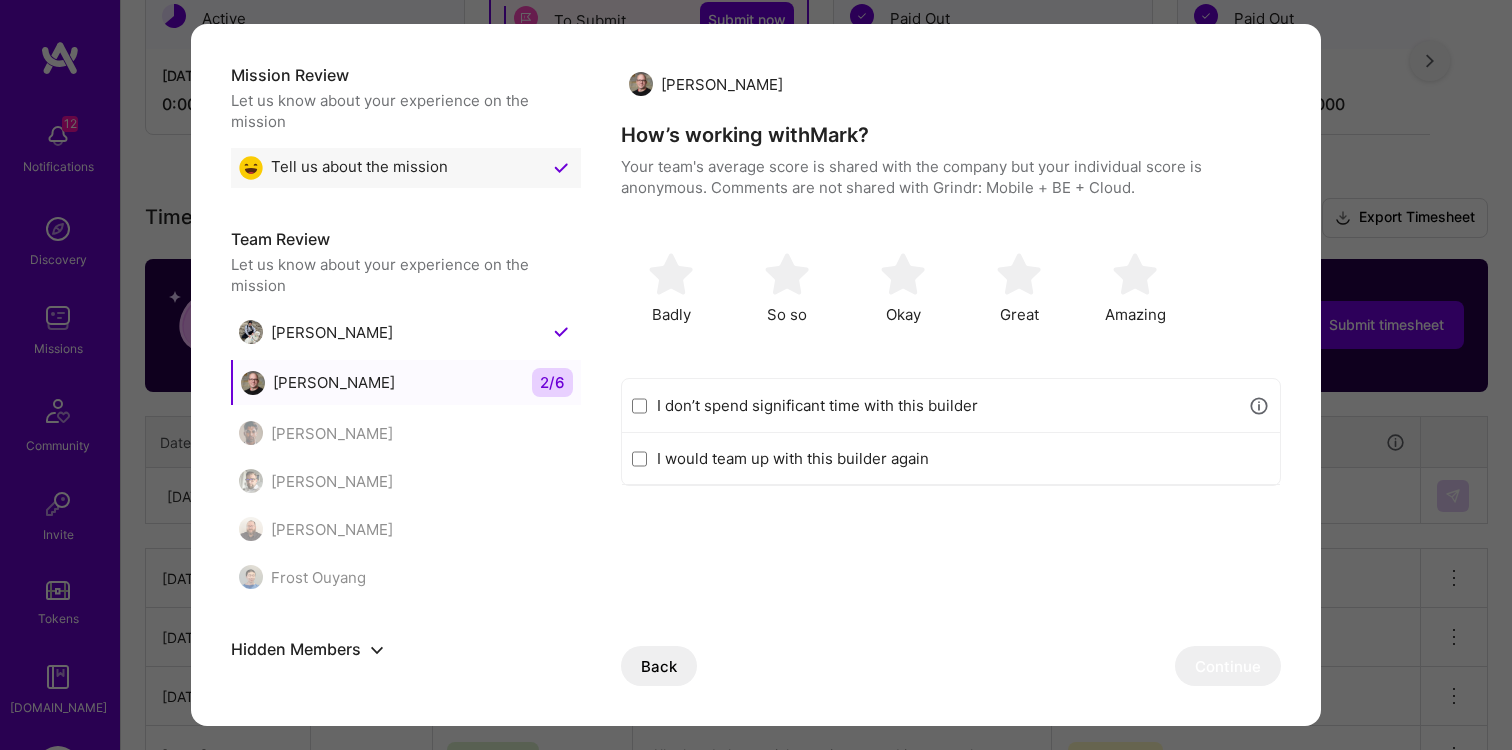 click on "I don’t spend significant time with this builder" at bounding box center (639, 406) 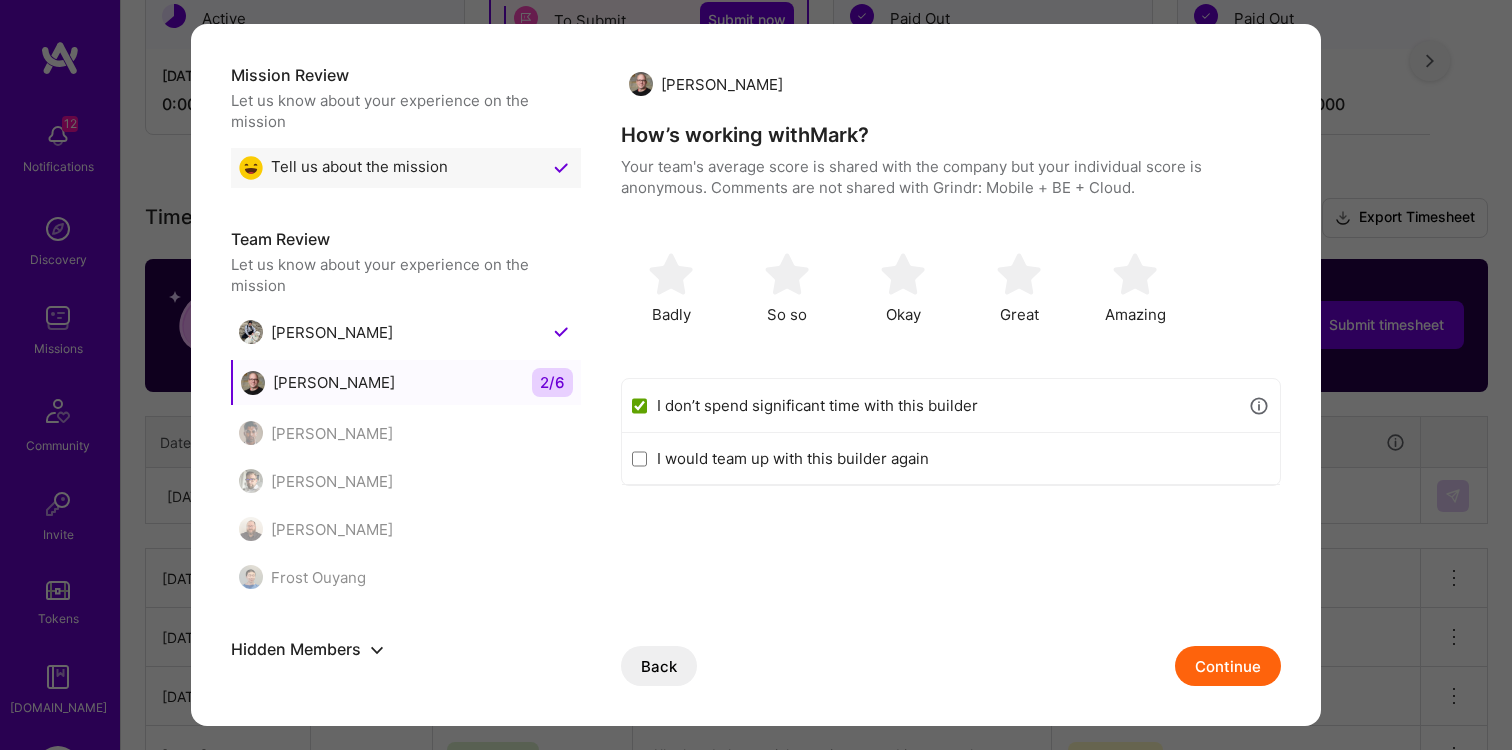 click on "Continue" at bounding box center [1228, 666] 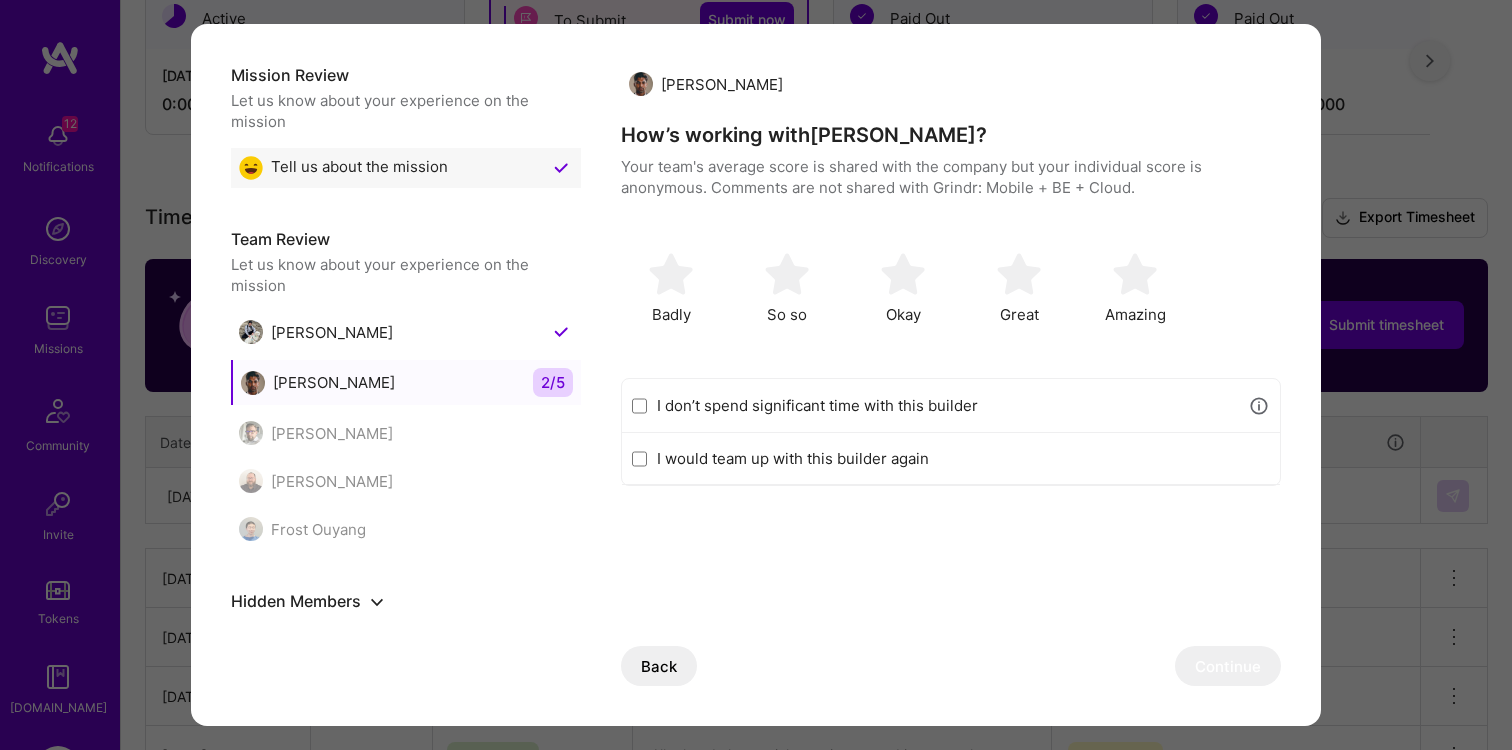 click on "I don’t spend significant time with this builder" at bounding box center (639, 406) 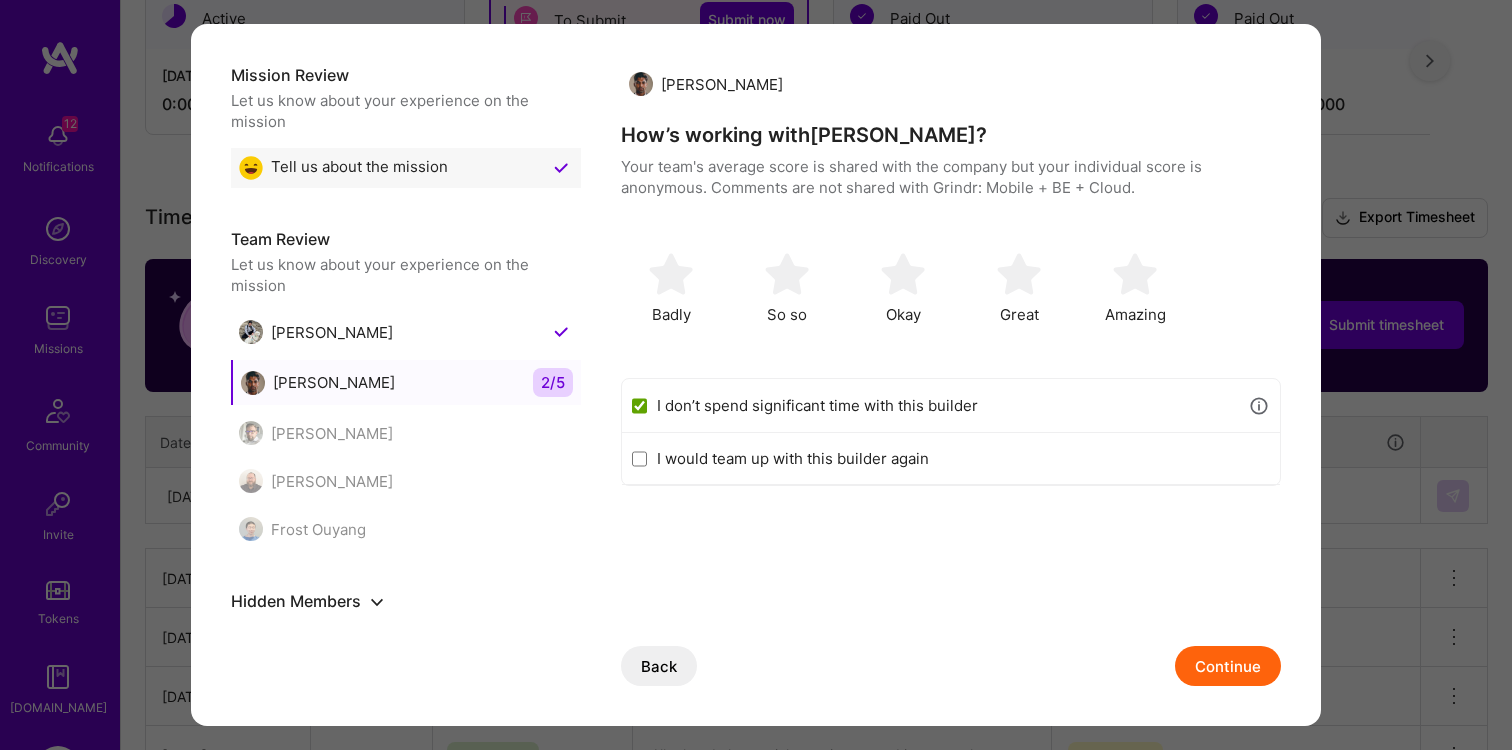 click on "Continue" at bounding box center (1228, 666) 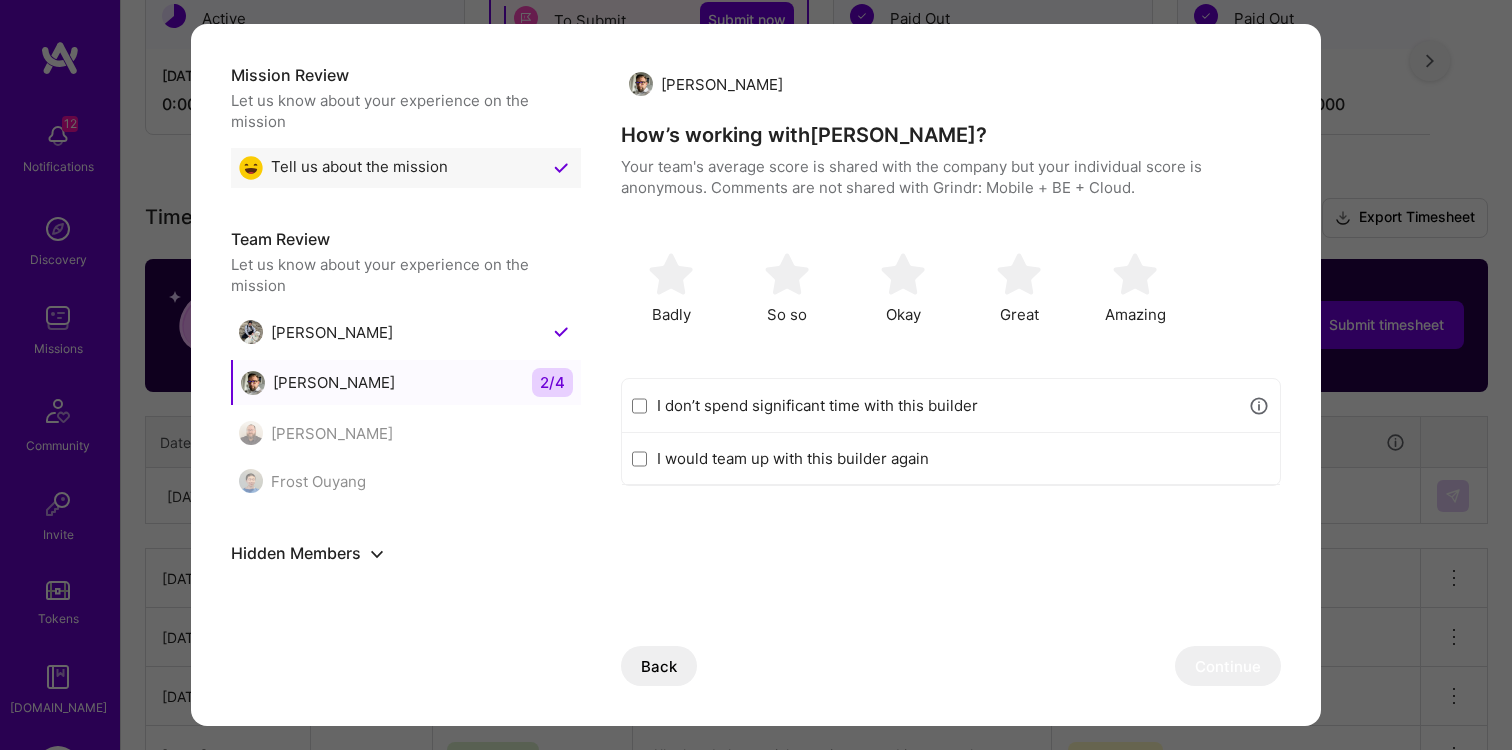 click on "I don’t spend significant time with this builder" at bounding box center (951, 406) 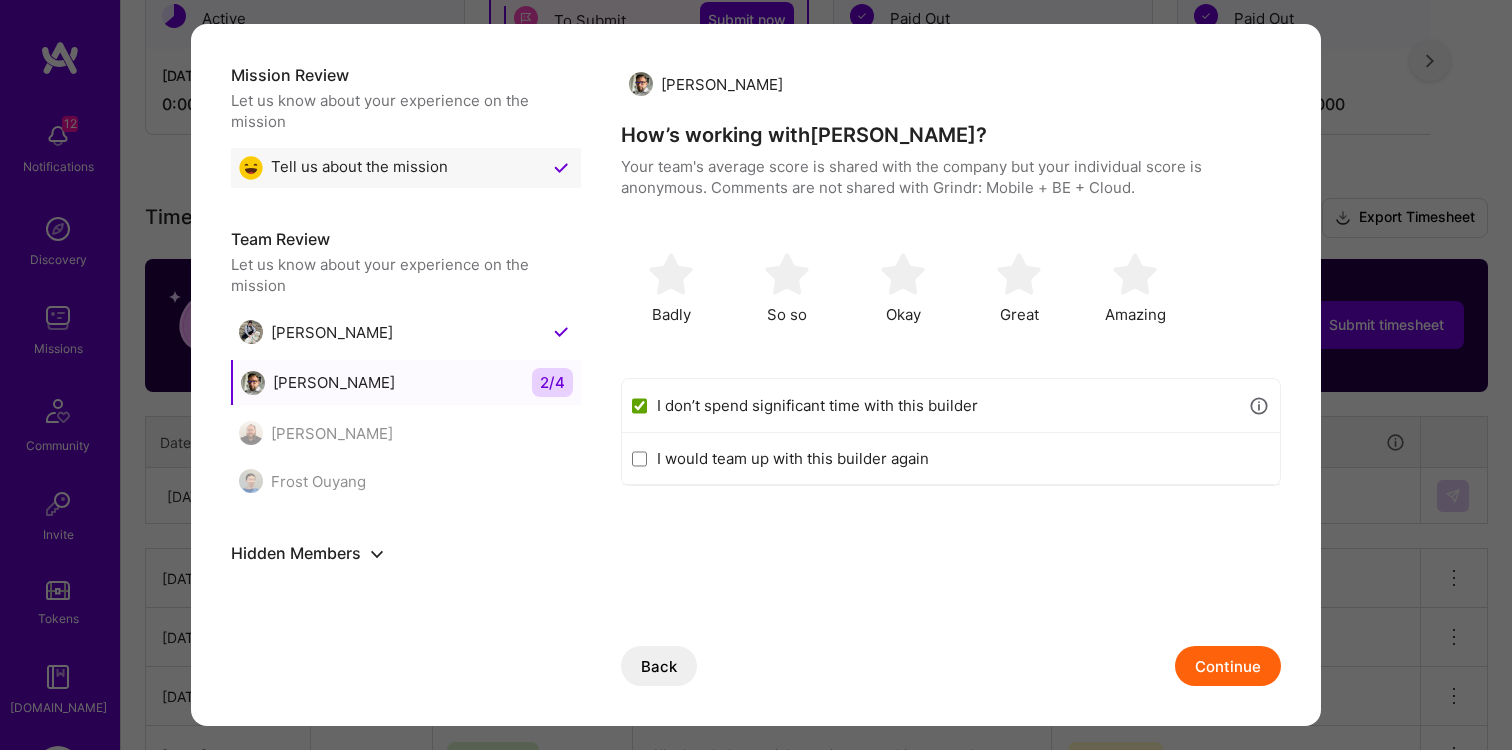 click on "Continue" at bounding box center [1228, 666] 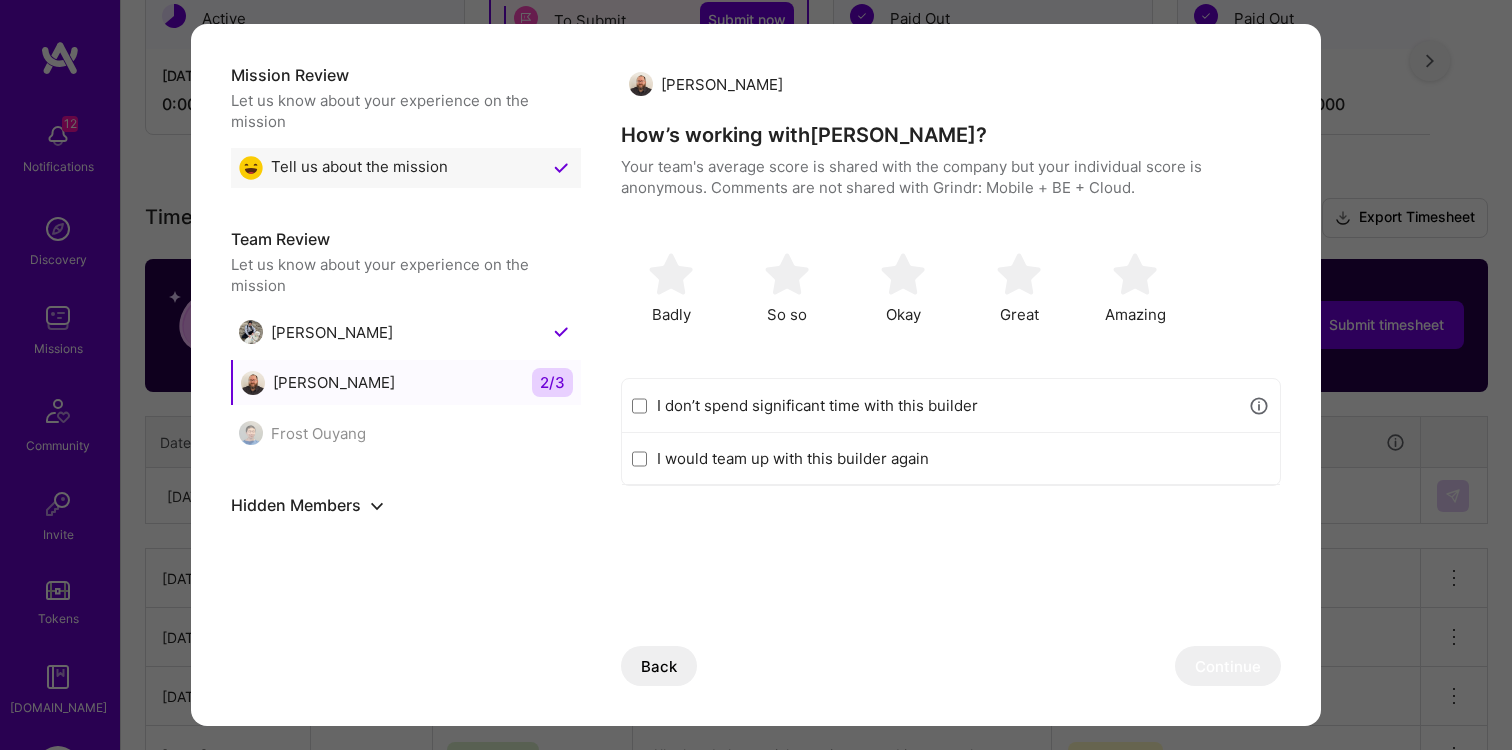 click on "I don’t spend significant time with this builder" at bounding box center [639, 406] 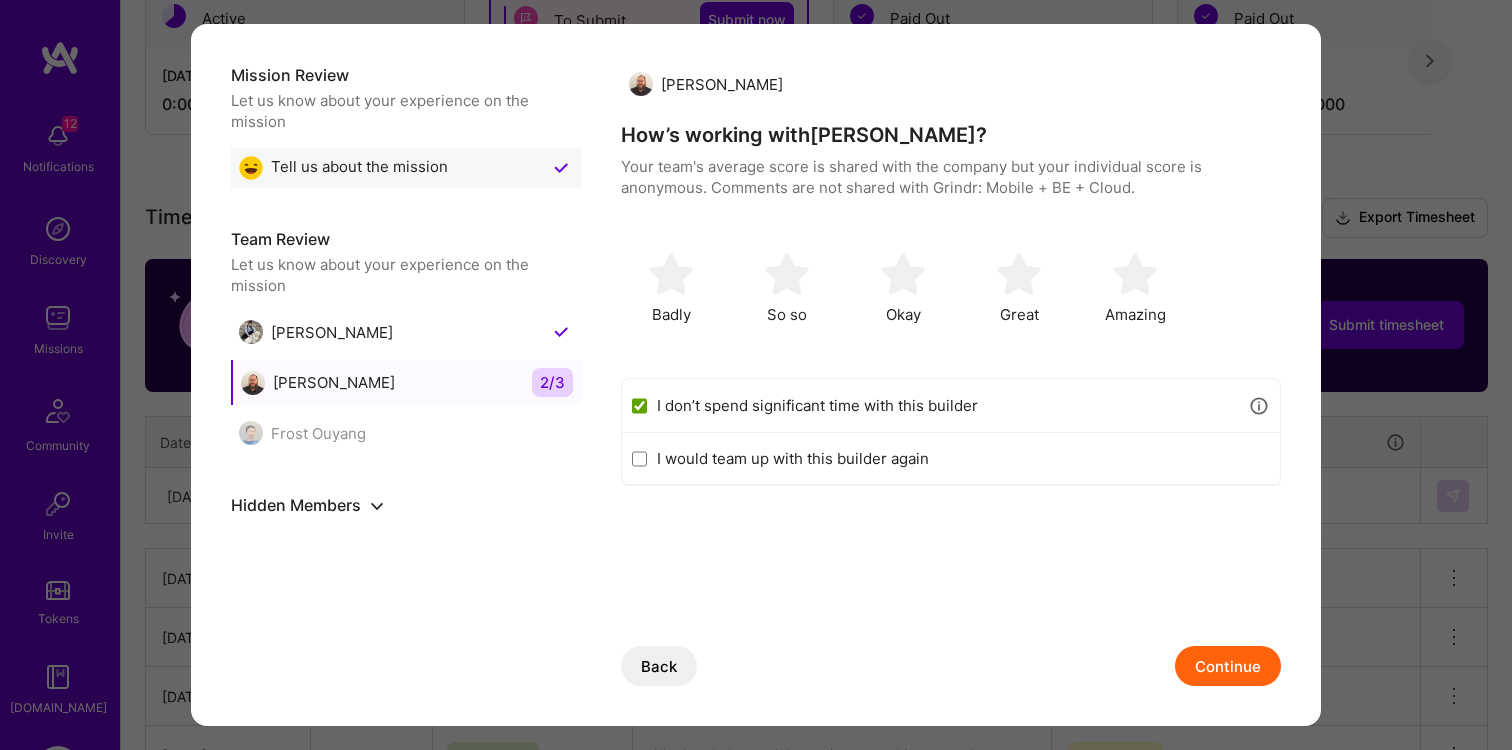 click on "Continue" at bounding box center (1228, 666) 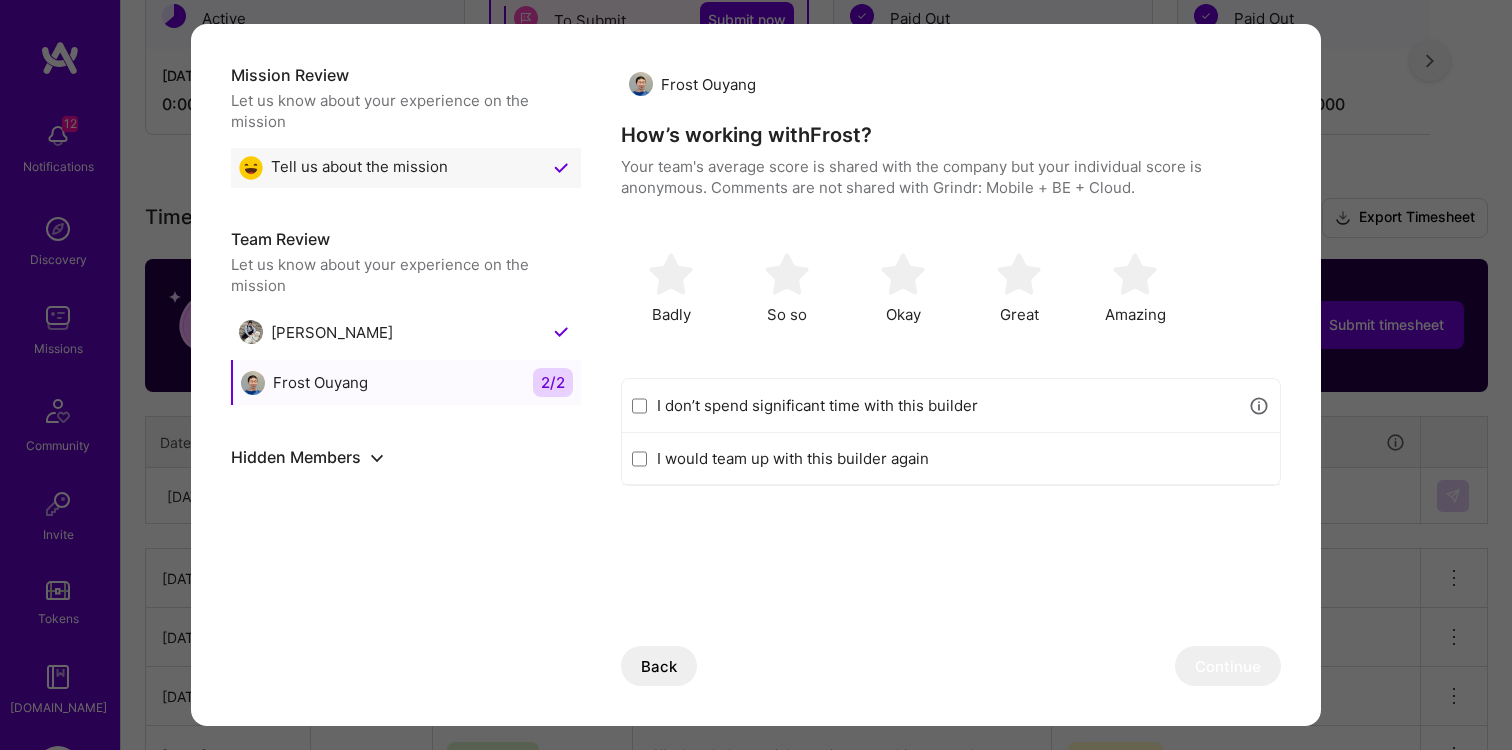 click on "I don’t spend significant time with this builder" at bounding box center [951, 406] 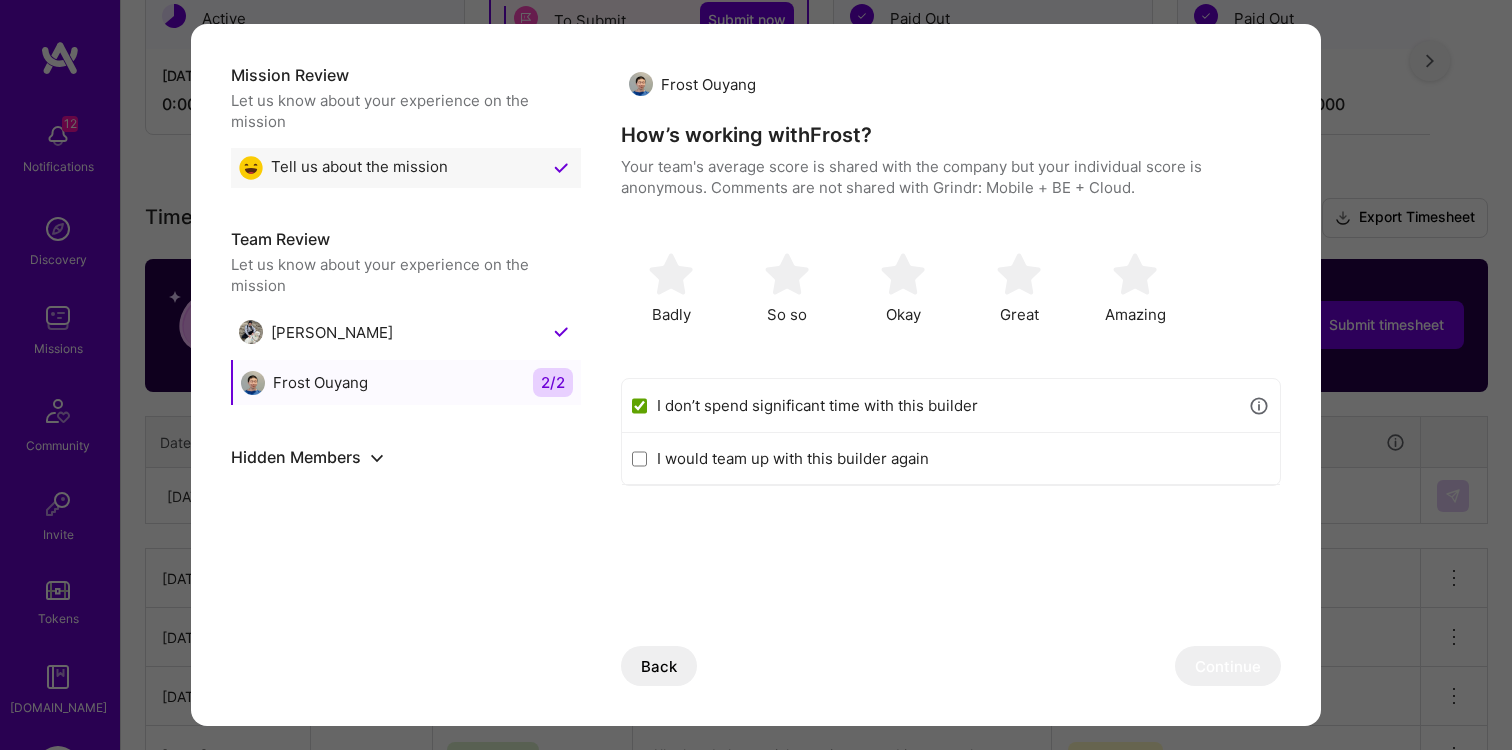 checkbox on "true" 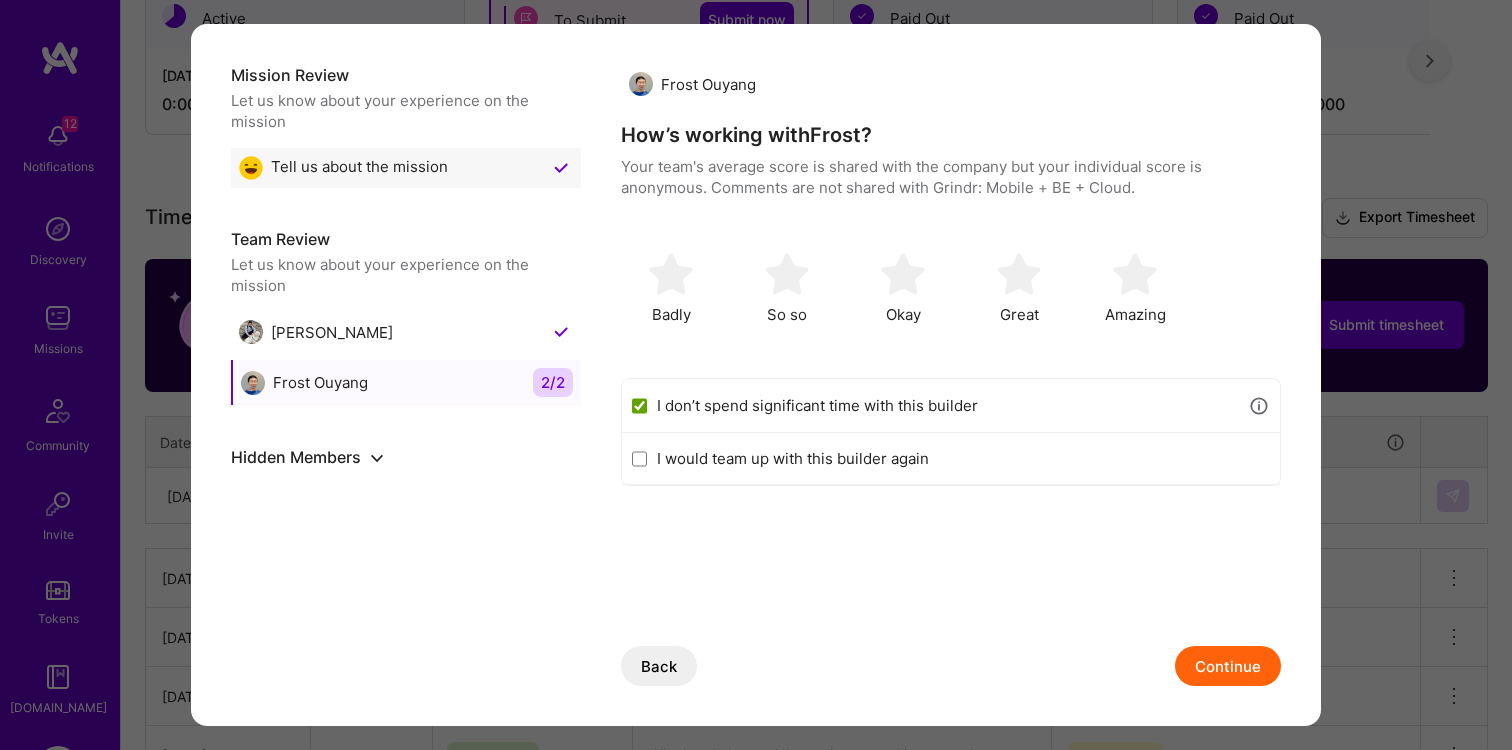 click on "Continue" at bounding box center (1228, 666) 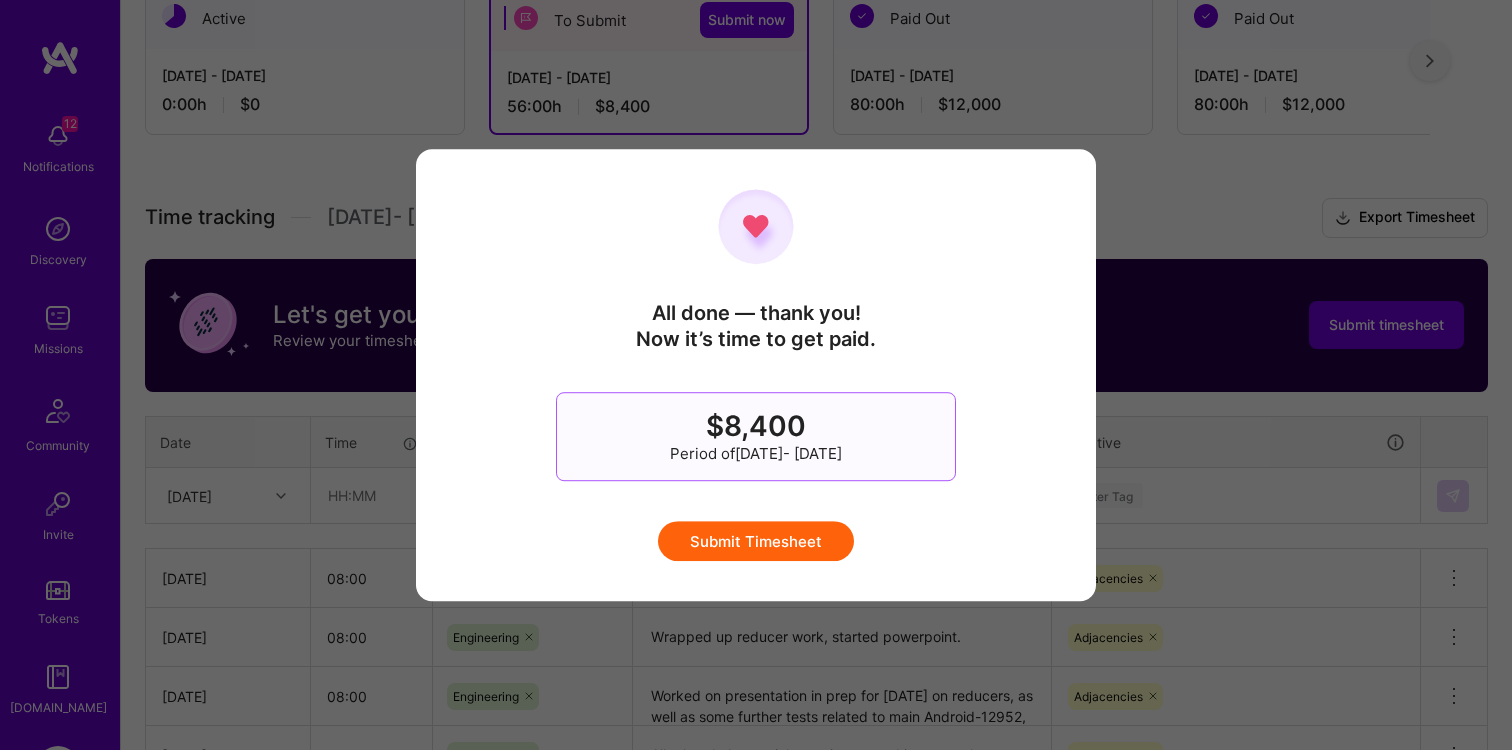 click on "Submit Timesheet" at bounding box center [756, 541] 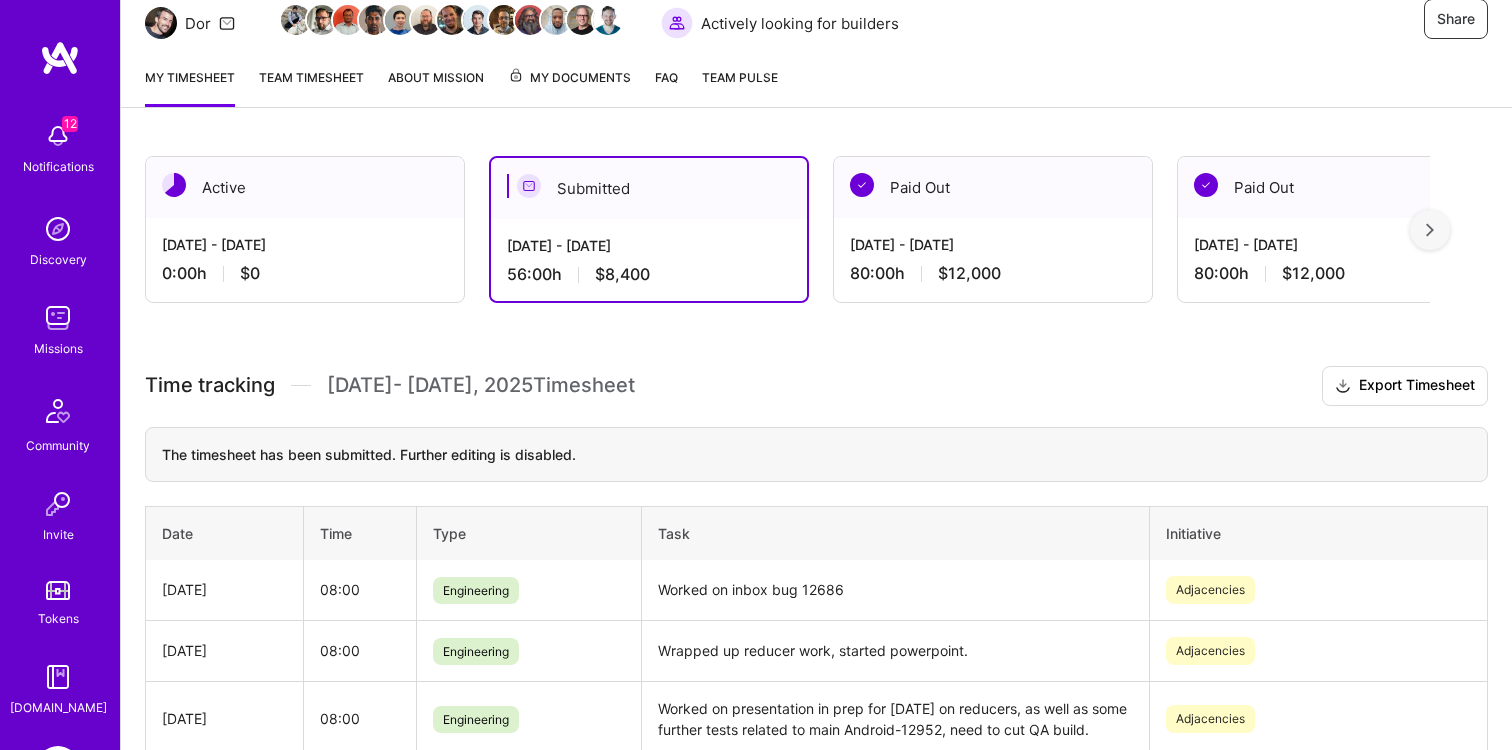 scroll, scrollTop: 77, scrollLeft: 0, axis: vertical 